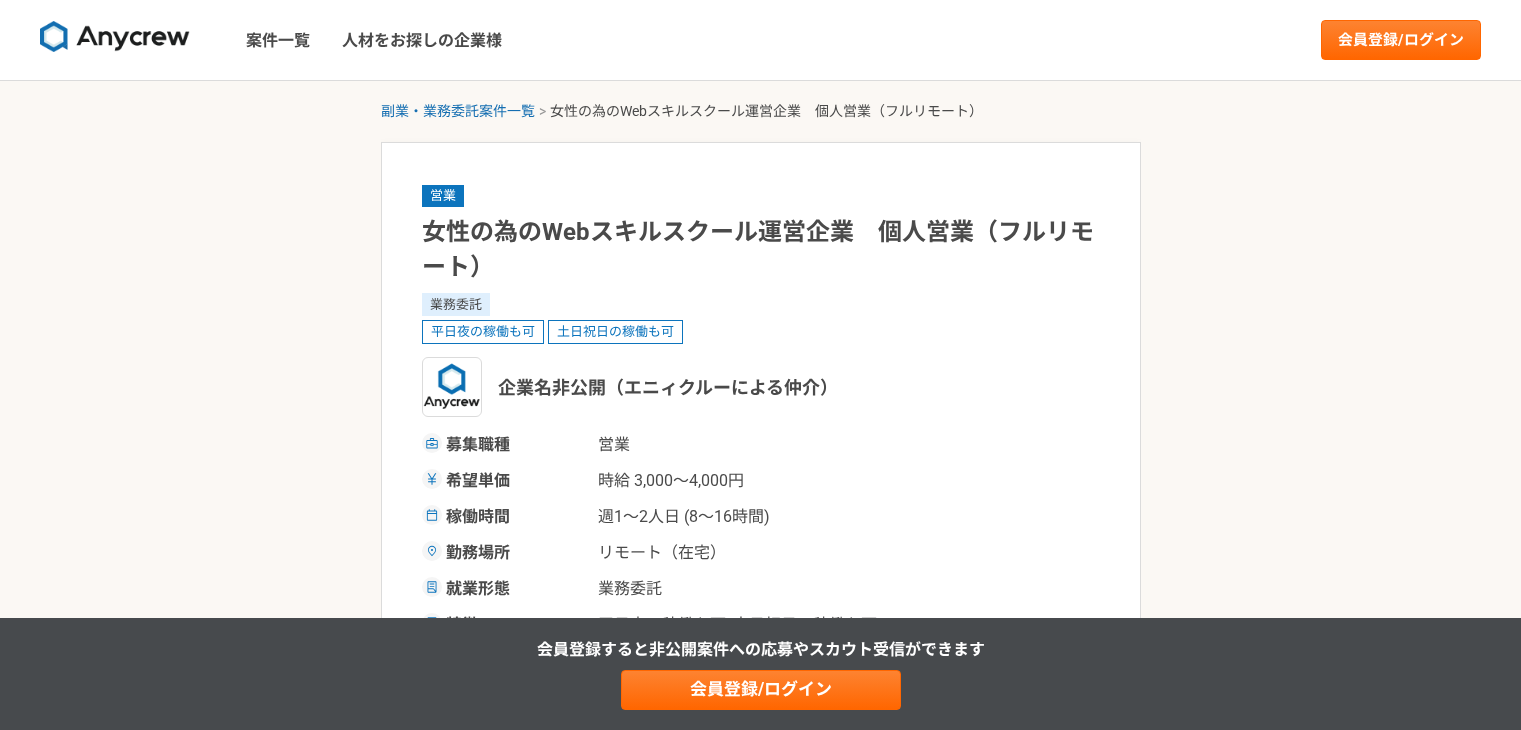 scroll, scrollTop: 0, scrollLeft: 0, axis: both 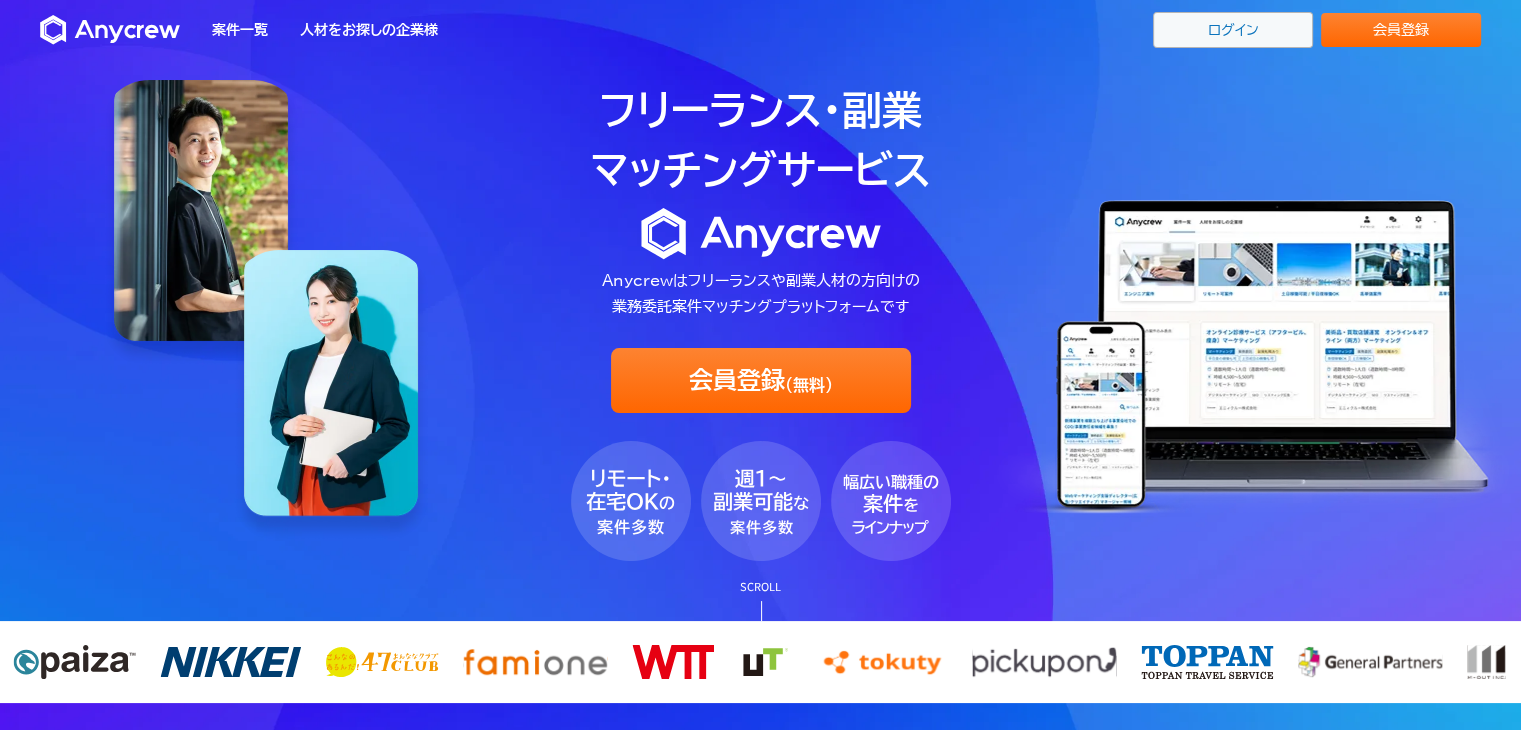 click on "ログイン" at bounding box center [1233, 30] 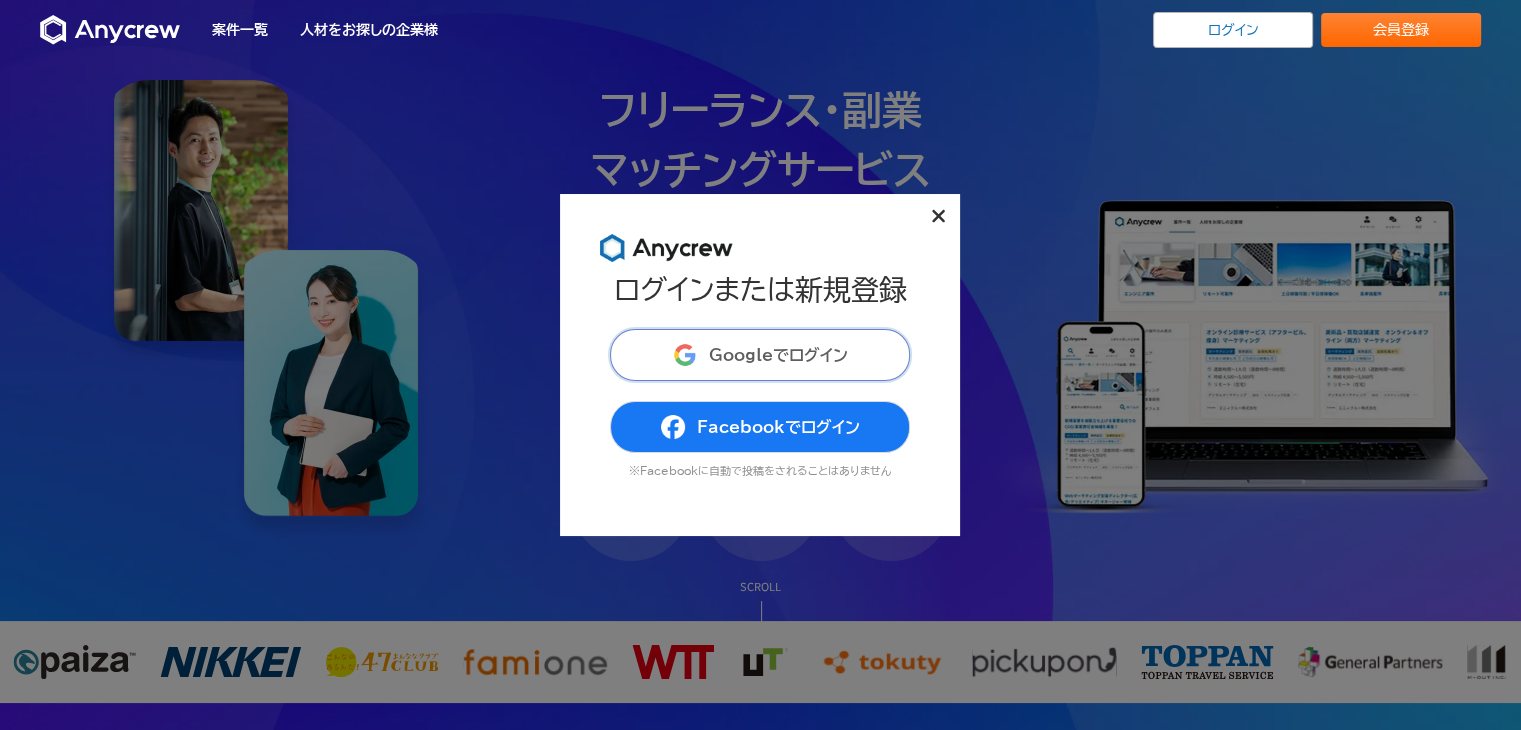click on "Googleでログイン" at bounding box center (778, 355) 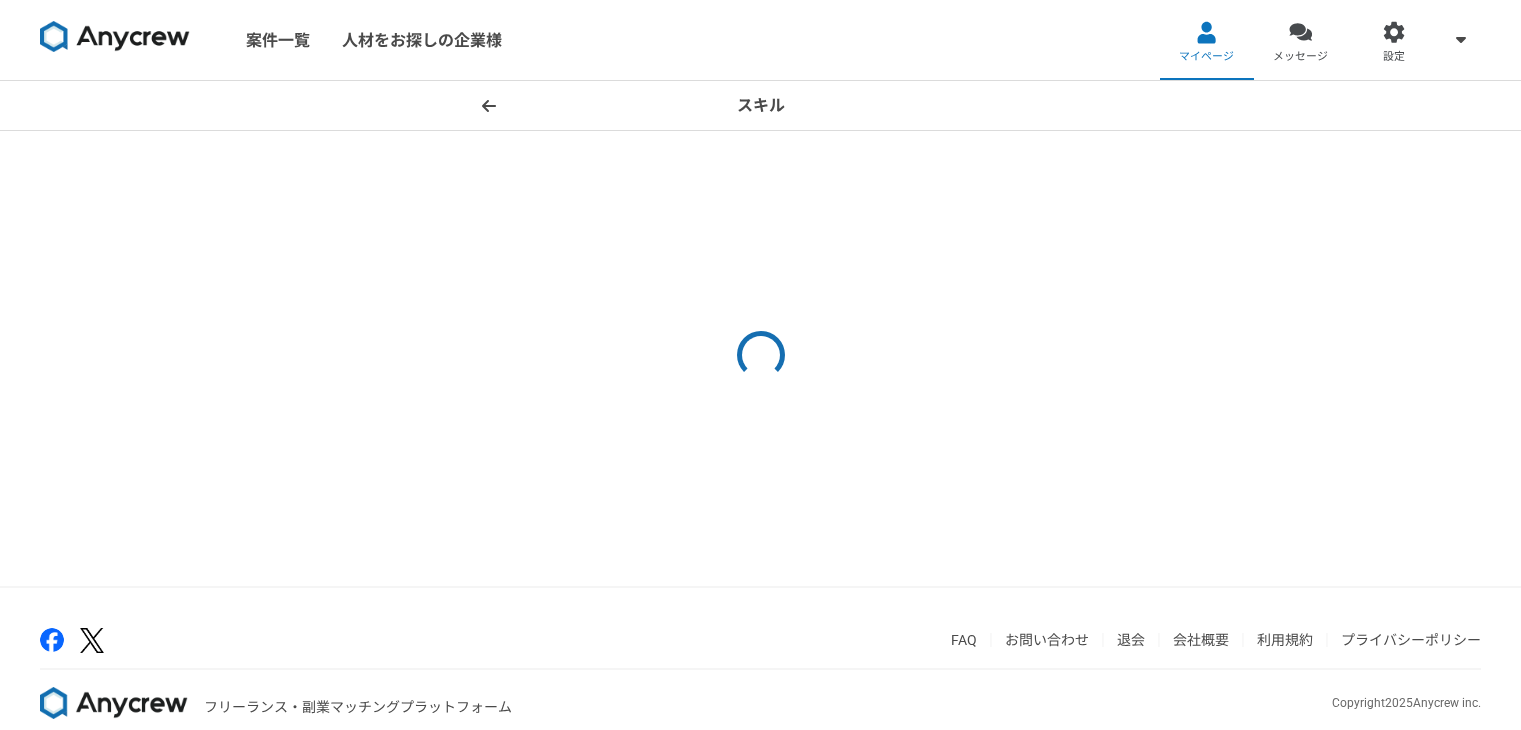 scroll, scrollTop: 0, scrollLeft: 0, axis: both 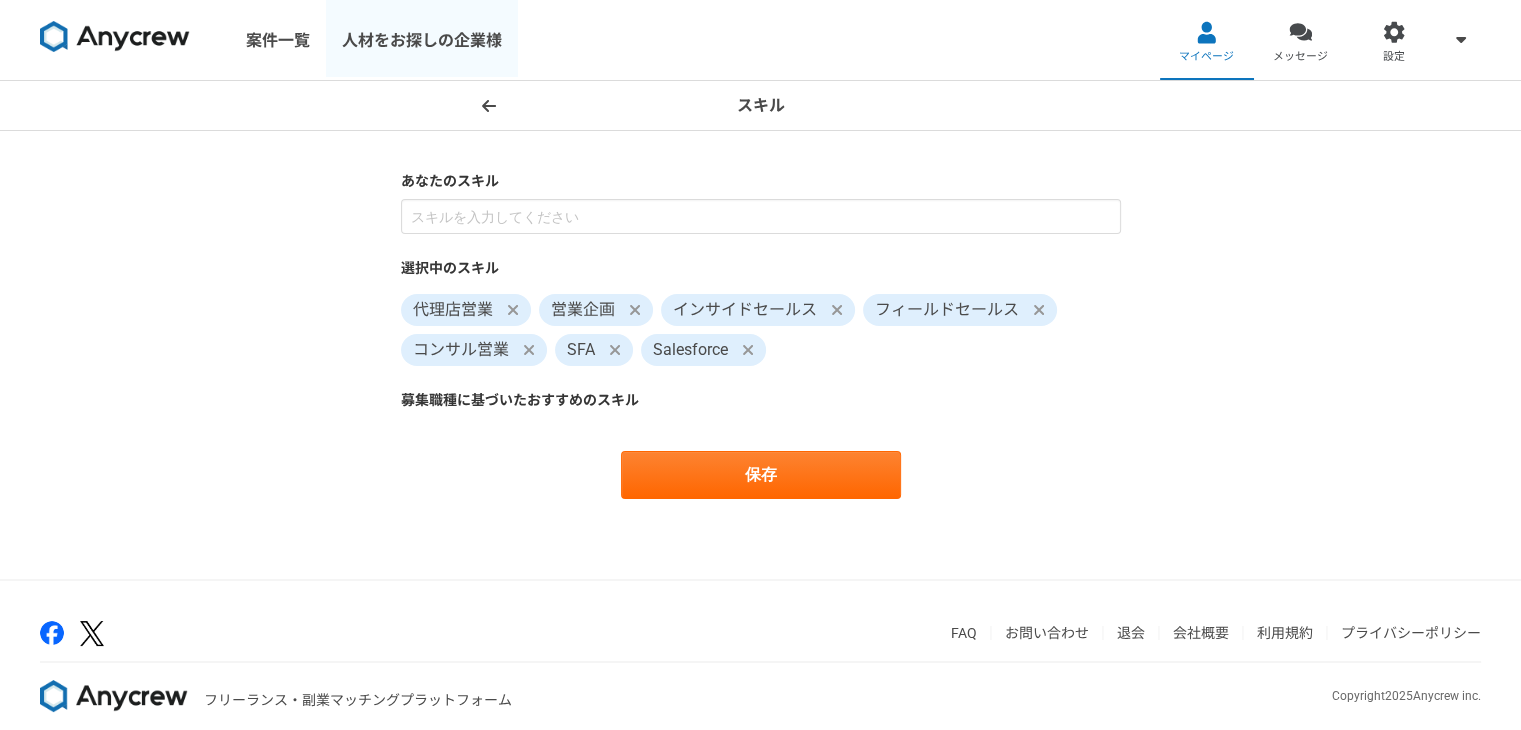 click on "人材をお探しの企業様" at bounding box center (422, 40) 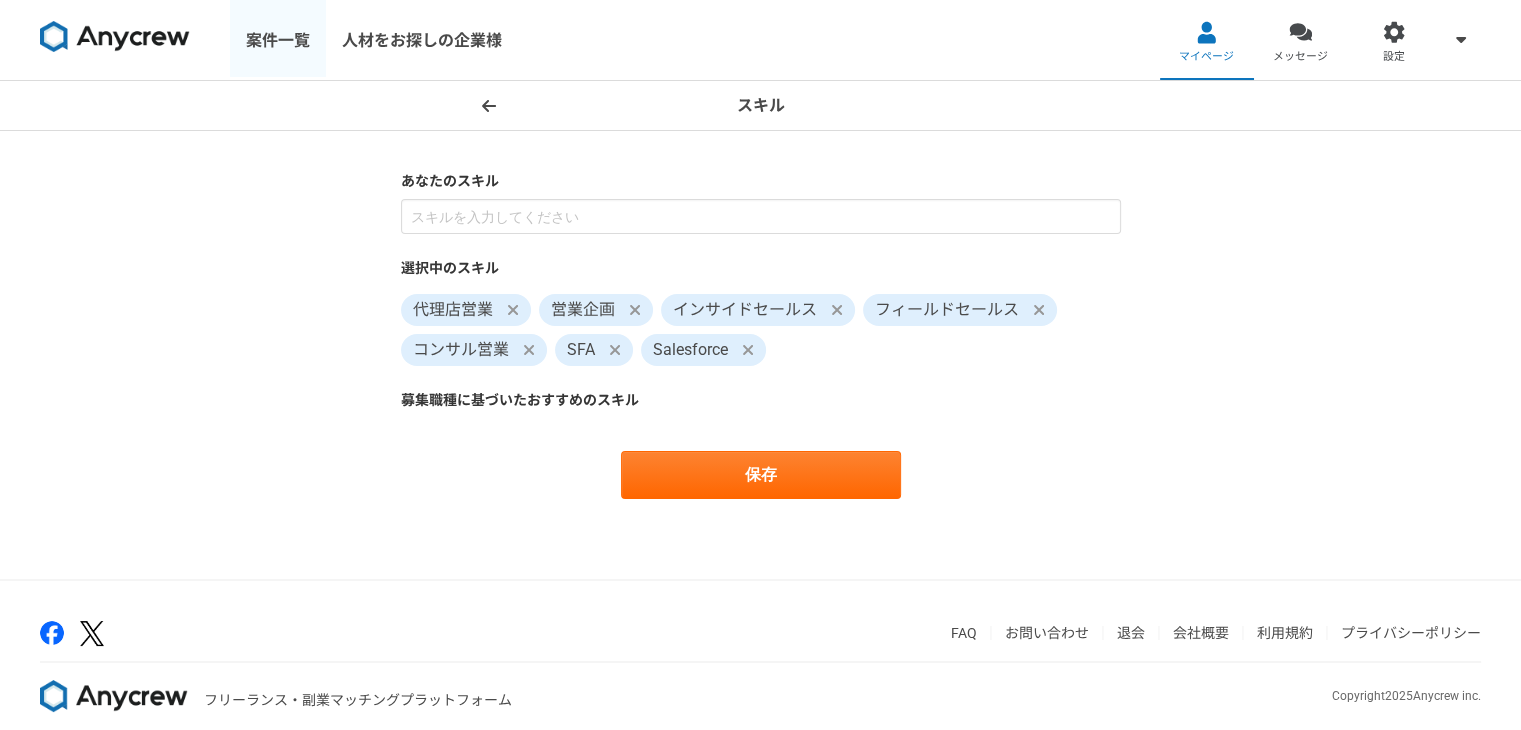 click on "案件一覧" at bounding box center (278, 40) 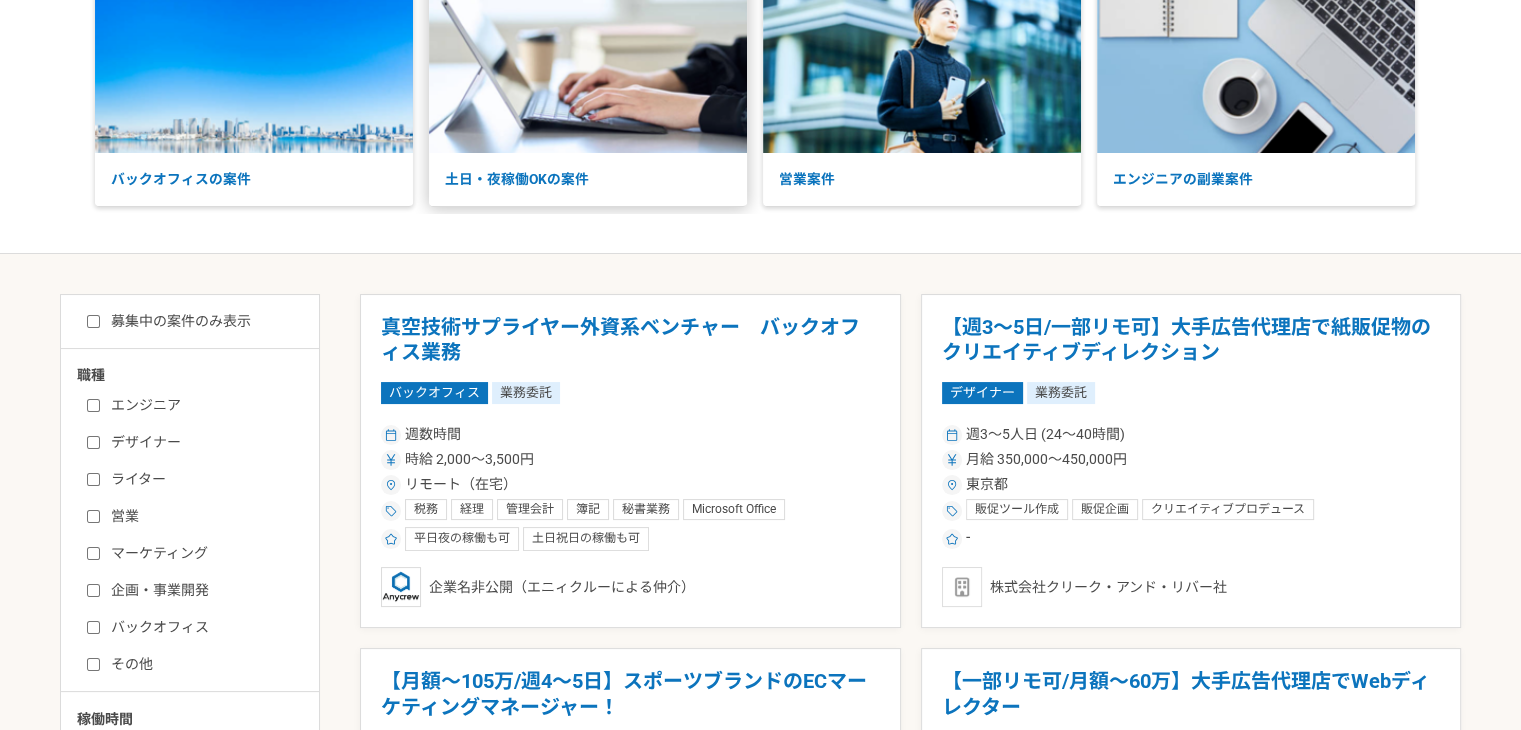 scroll, scrollTop: 148, scrollLeft: 0, axis: vertical 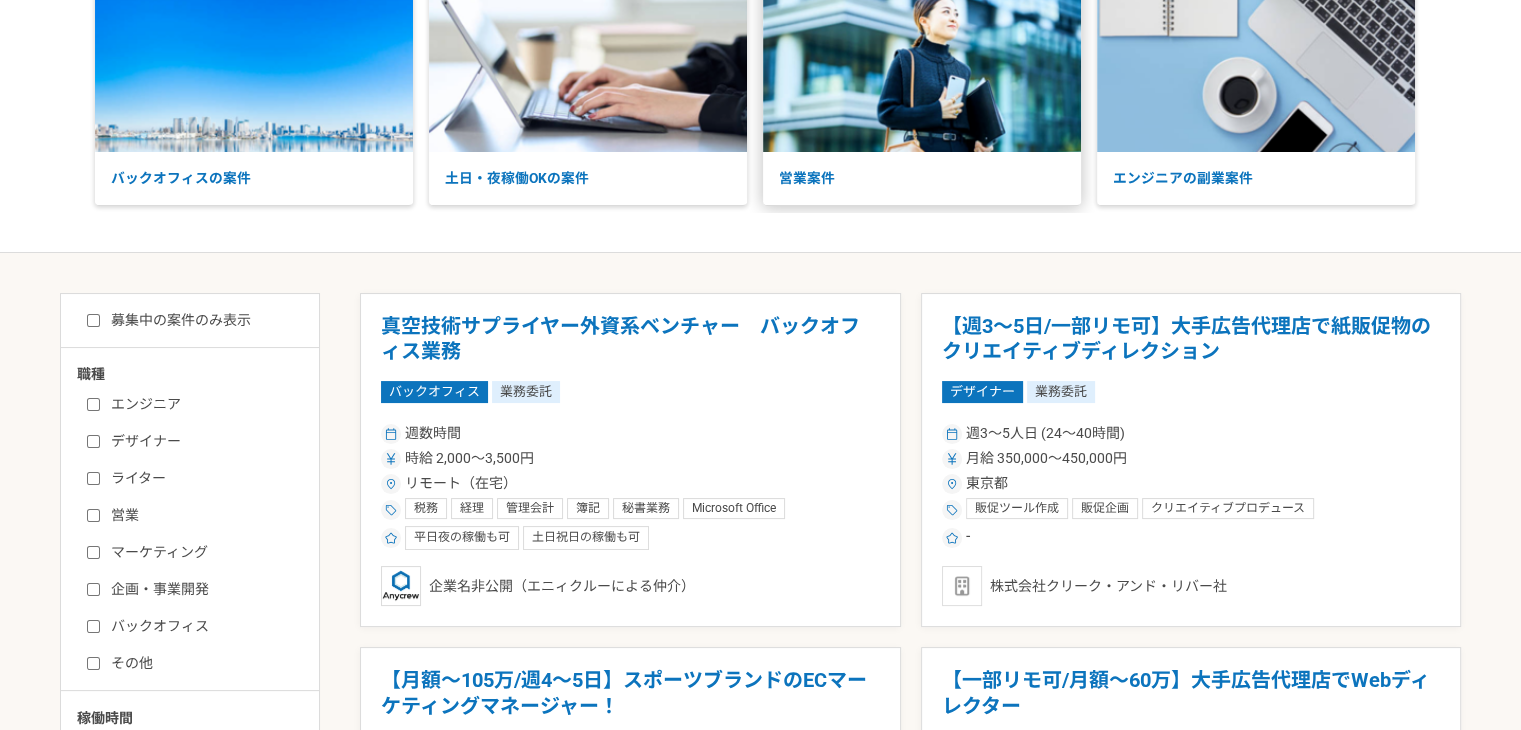 click on "営業案件" at bounding box center [922, 178] 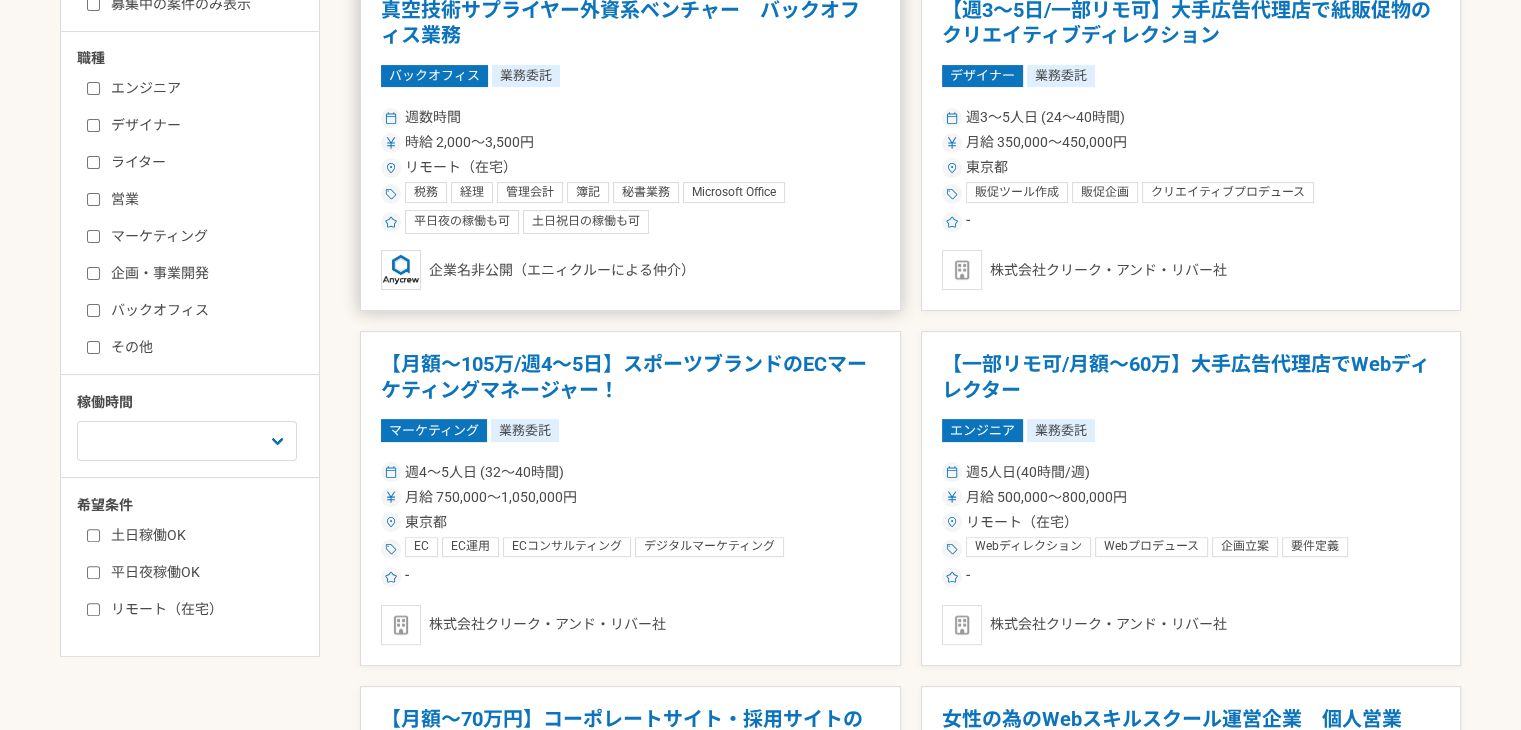 scroll, scrollTop: 464, scrollLeft: 0, axis: vertical 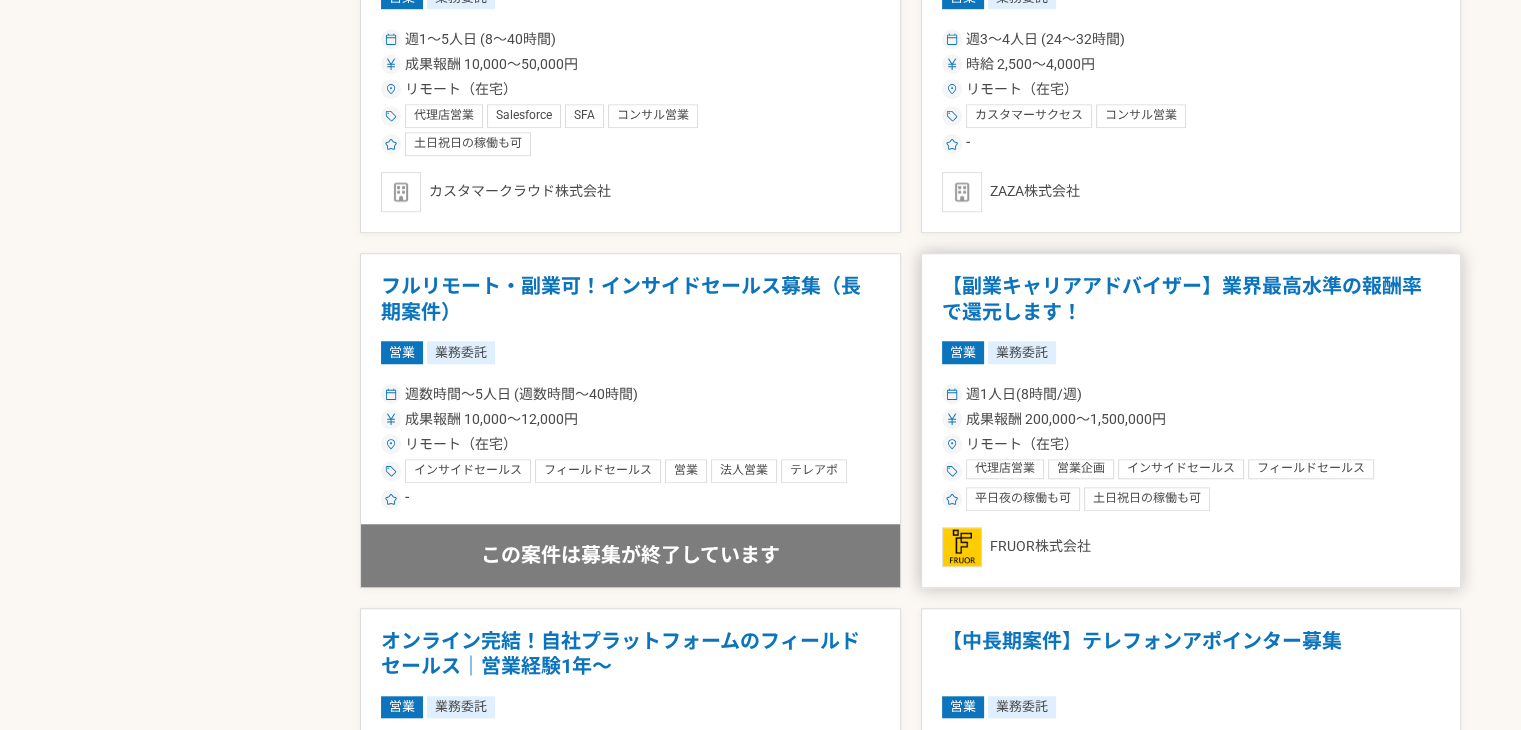 click on "【副業キャリアアドバイザー】業界最高水準の報酬率で還元します！" at bounding box center [1191, 299] 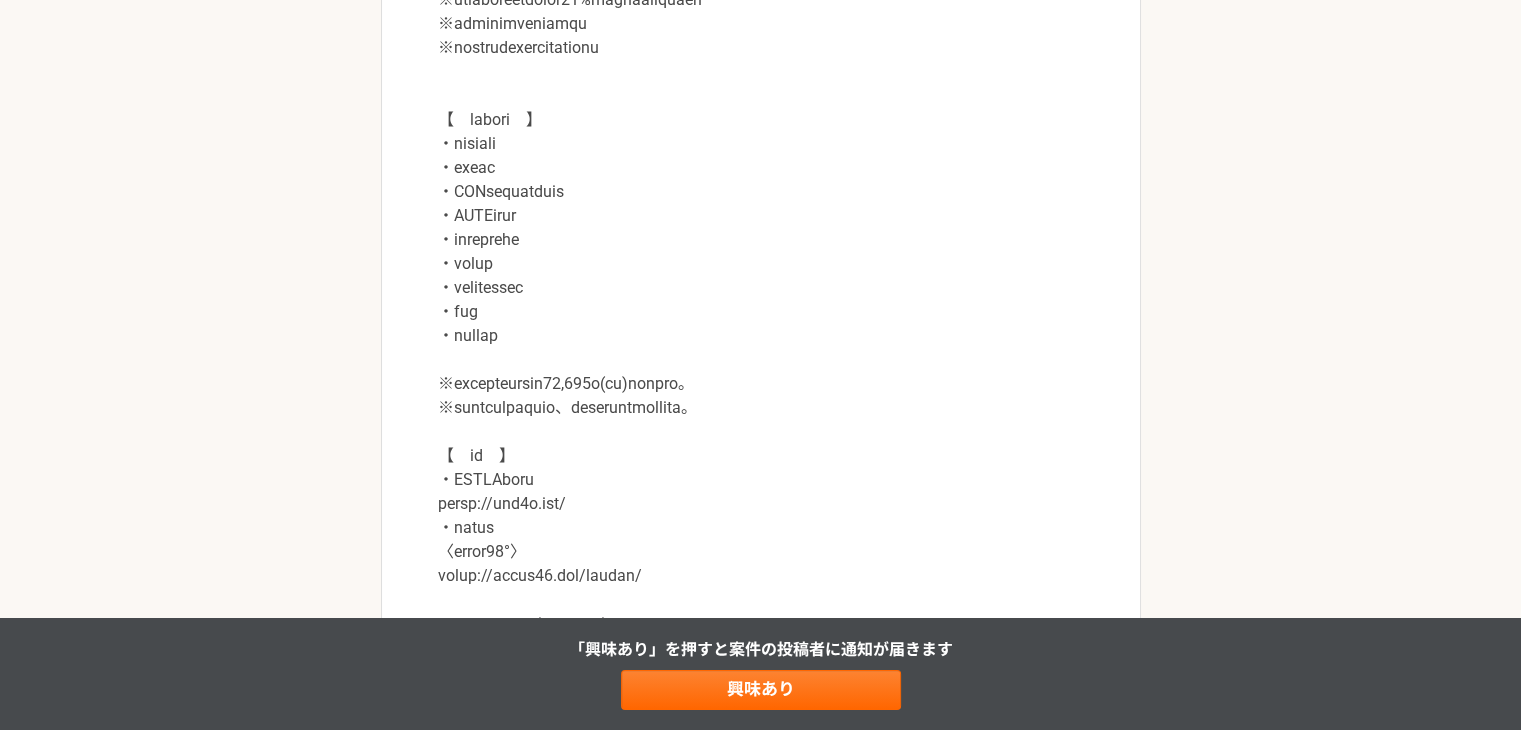 scroll, scrollTop: 2172, scrollLeft: 0, axis: vertical 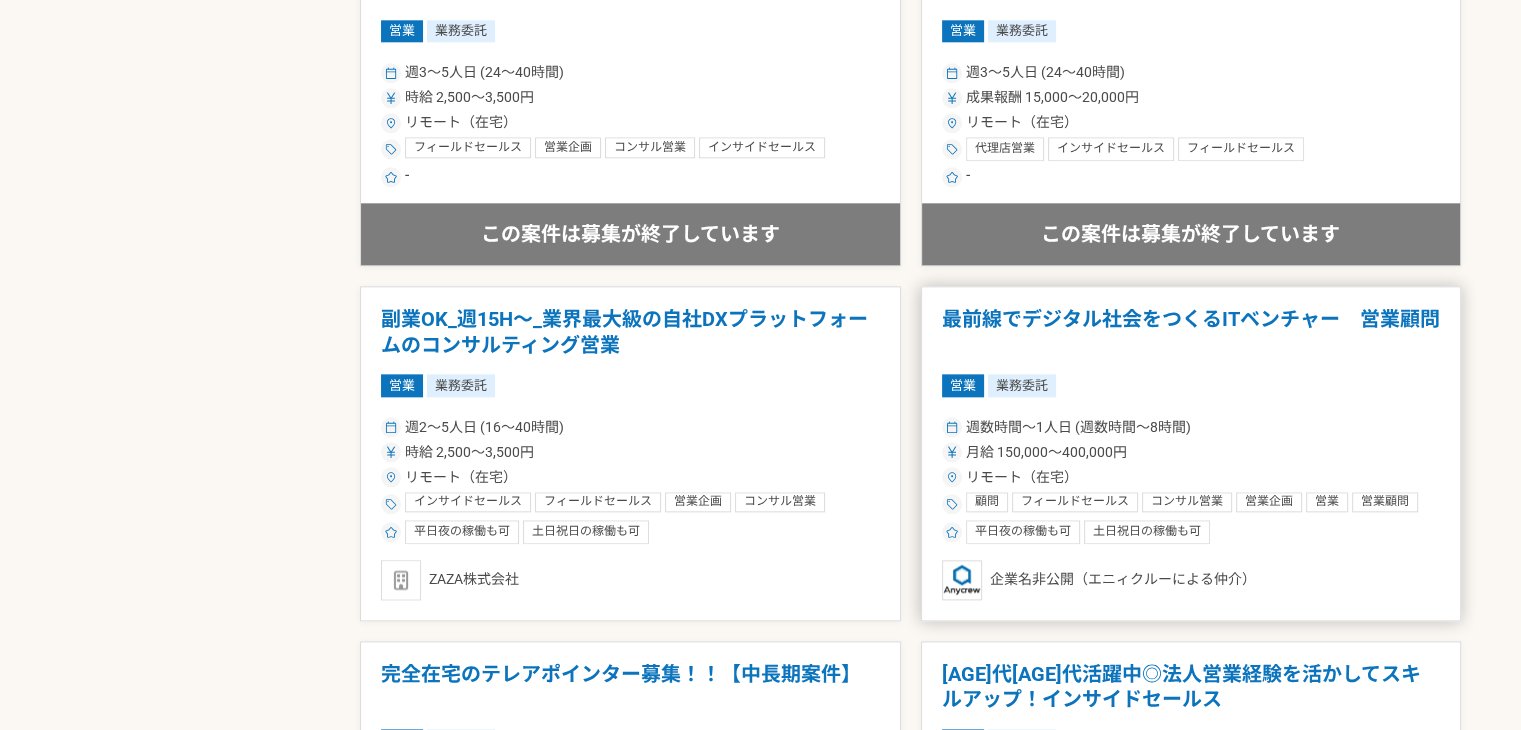 click on "最前線でデジタル社会をつくるITベンチャー　営業顧問" at bounding box center [1191, 332] 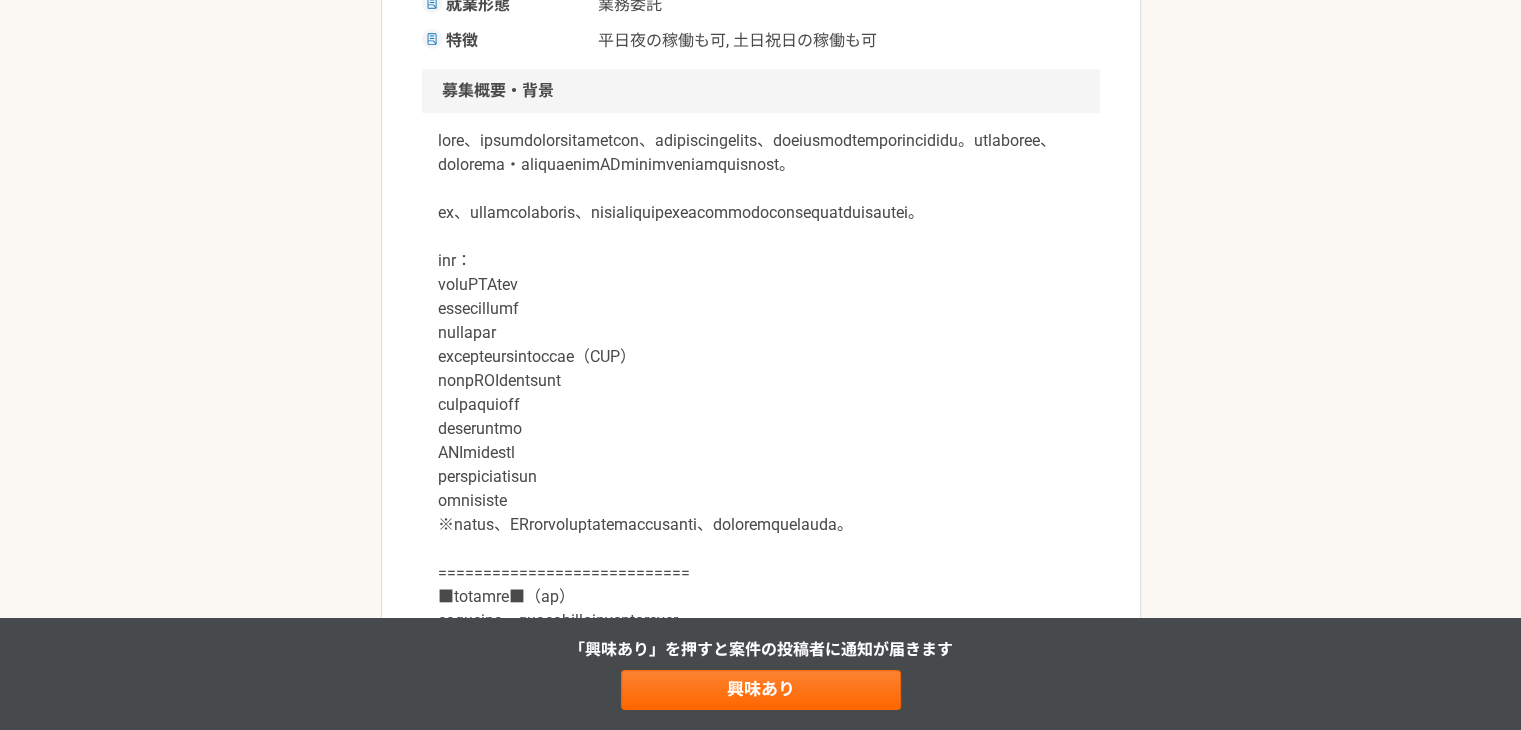 scroll, scrollTop: 528, scrollLeft: 0, axis: vertical 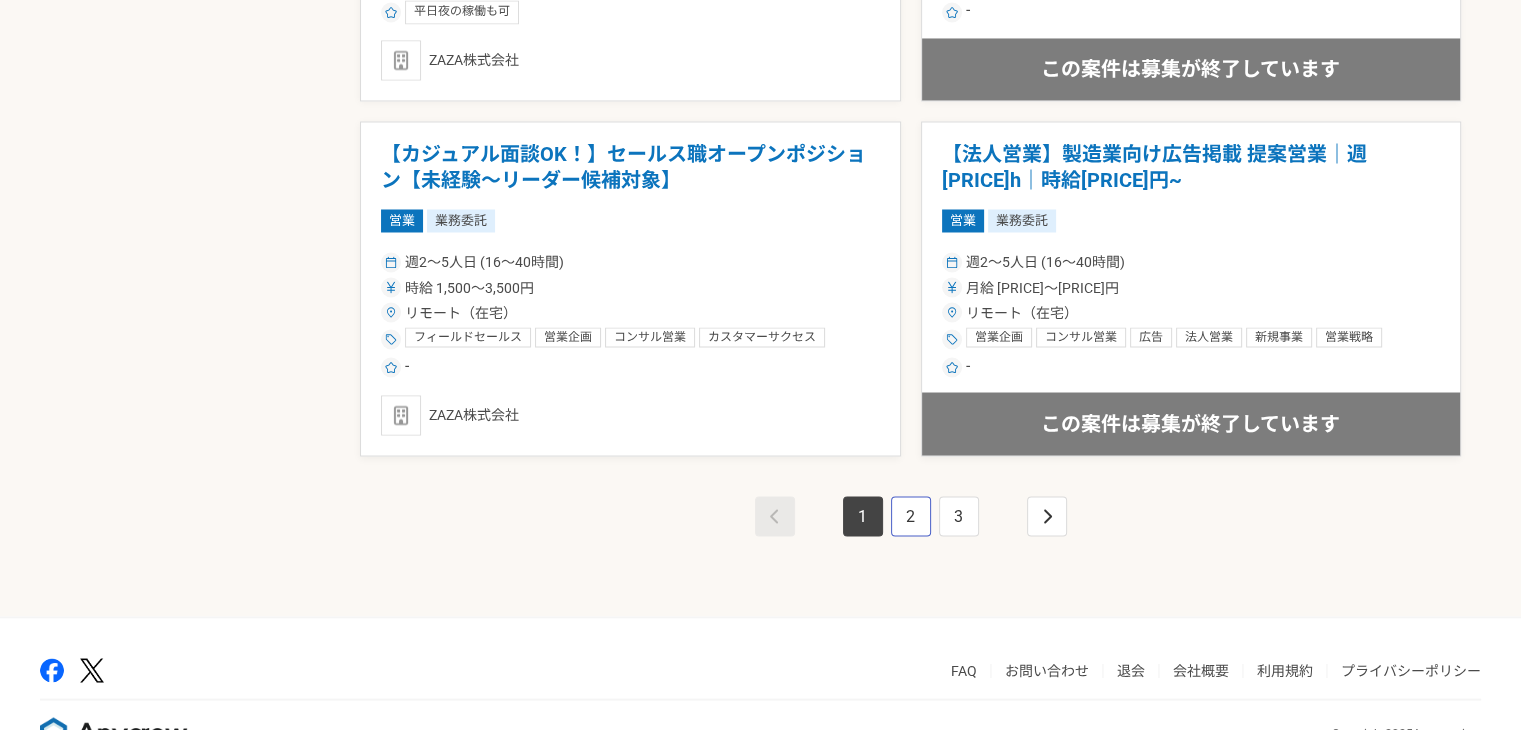 click on "2" at bounding box center (911, 516) 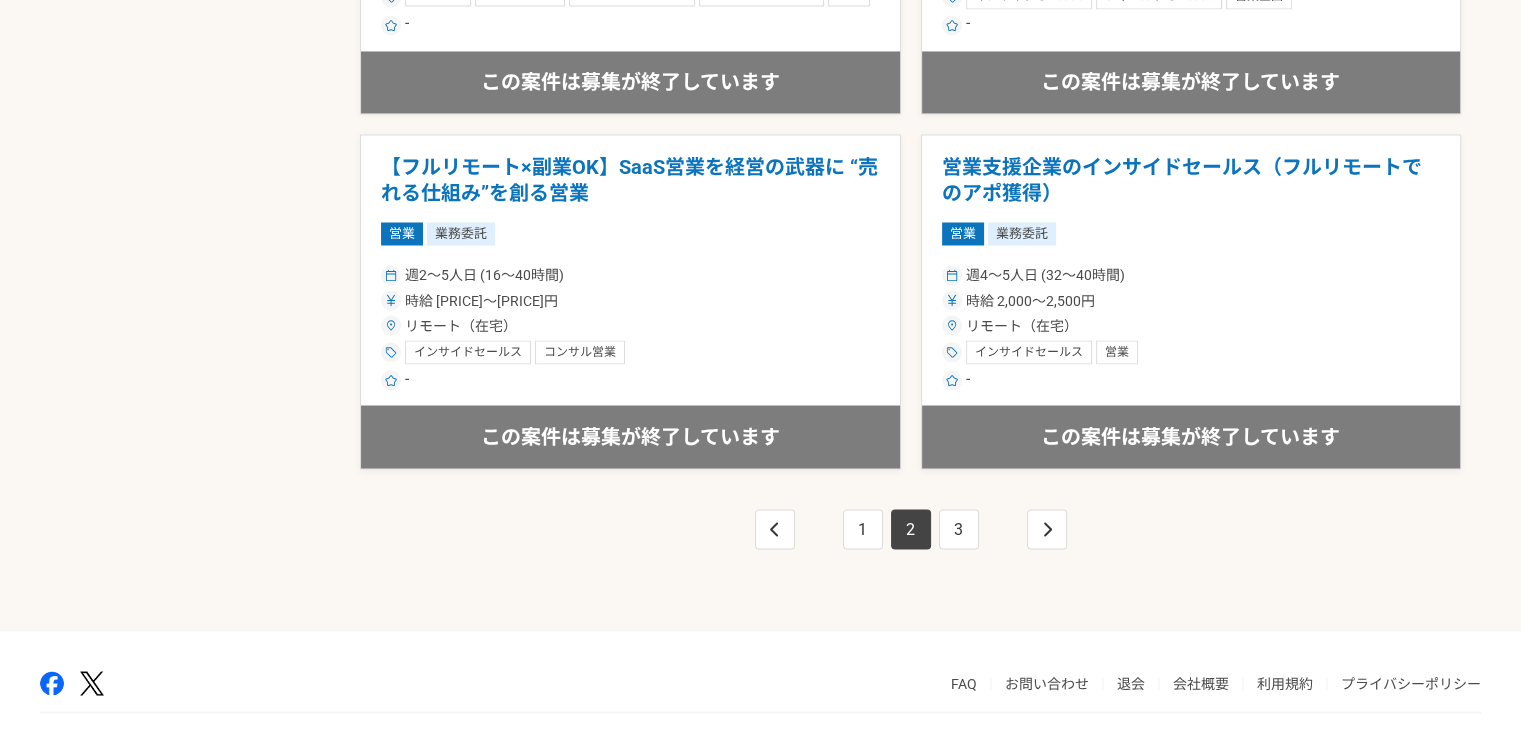 scroll, scrollTop: 3503, scrollLeft: 0, axis: vertical 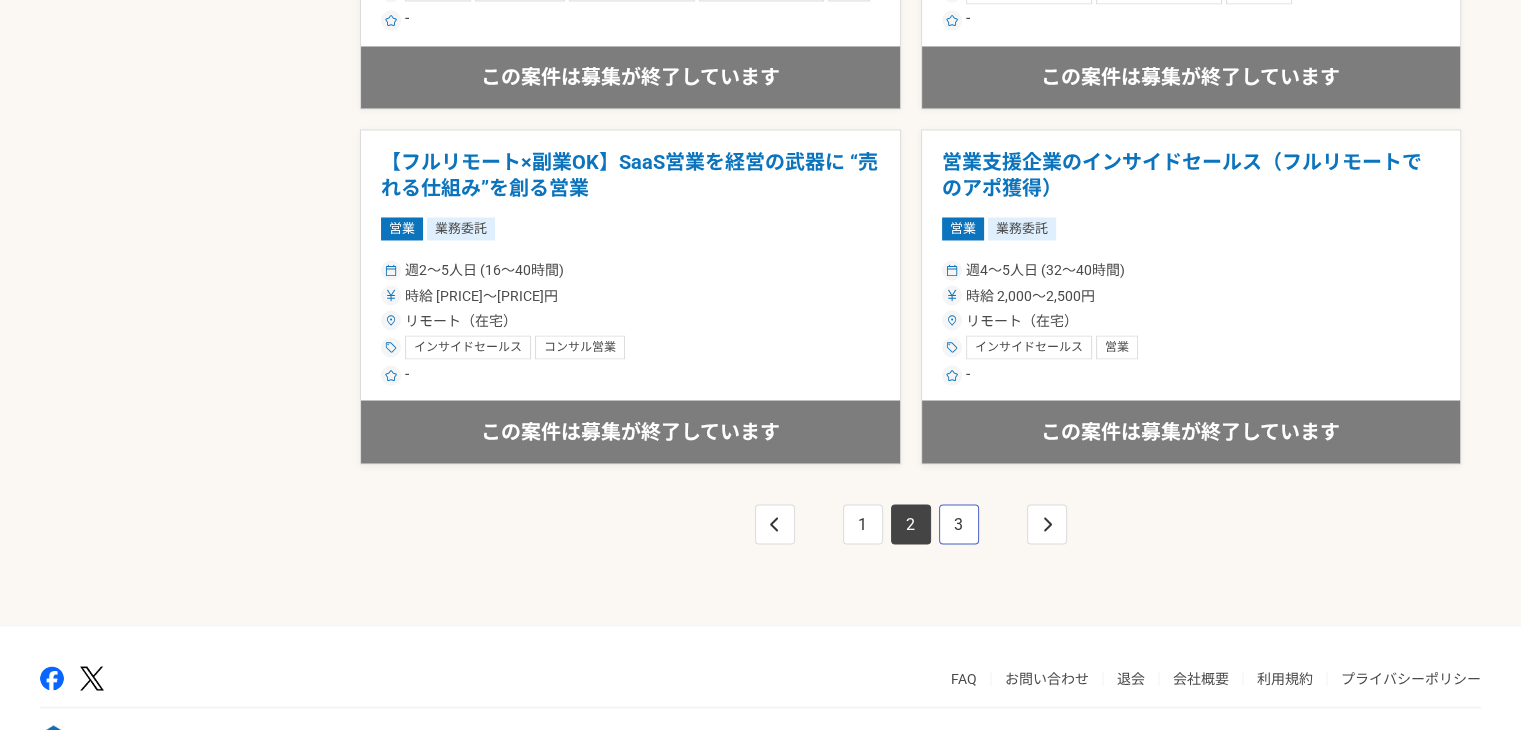 click on "3" at bounding box center [959, 524] 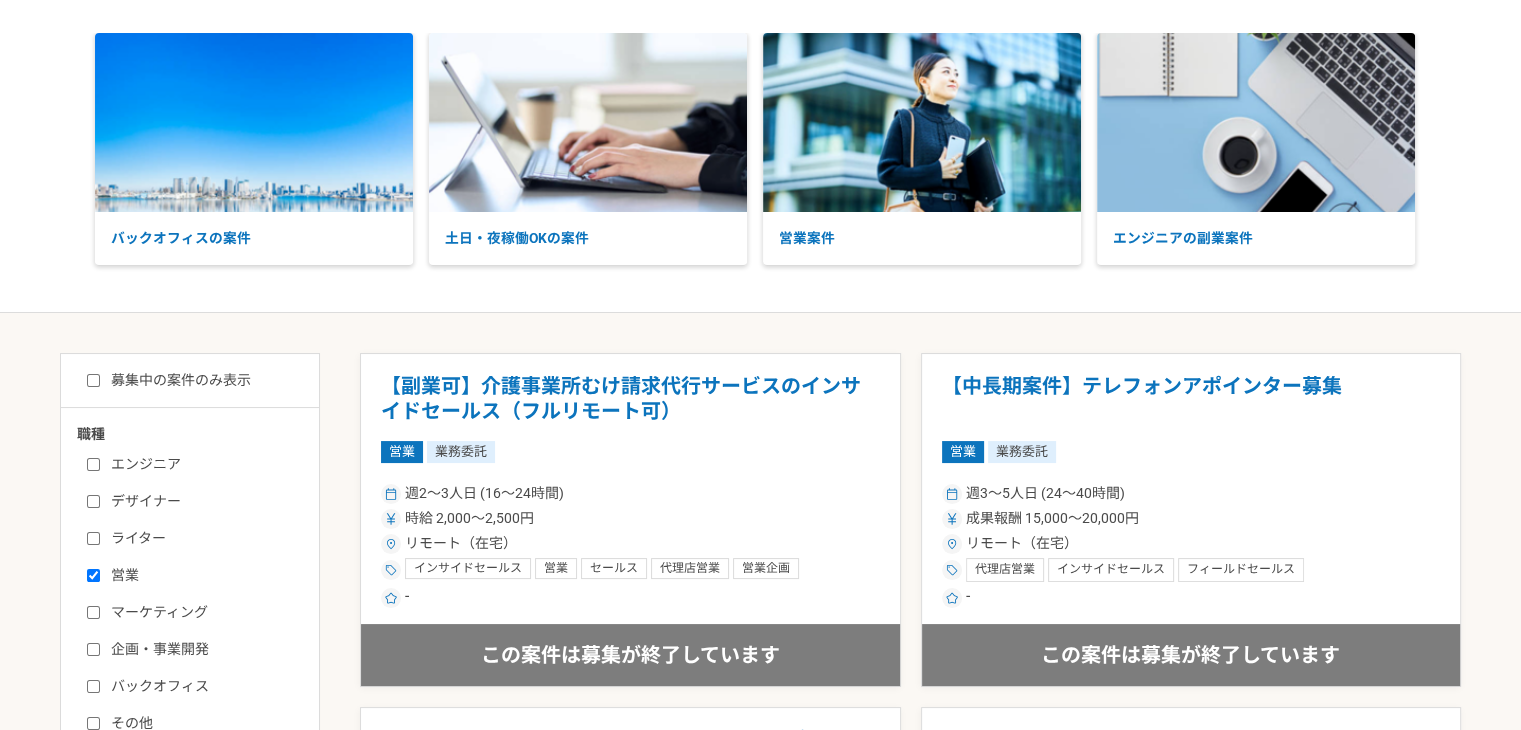 scroll, scrollTop: 0, scrollLeft: 0, axis: both 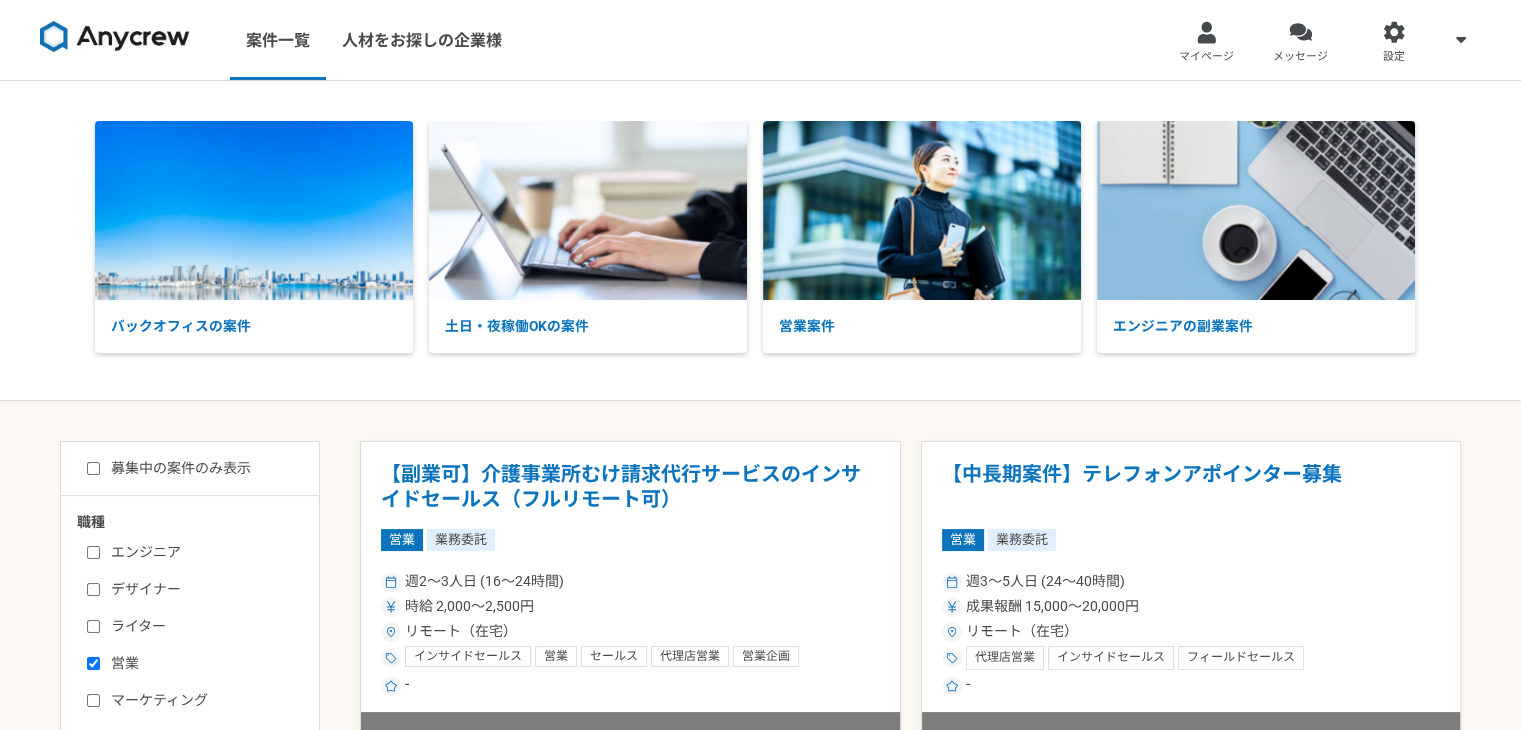 click at bounding box center (115, 37) 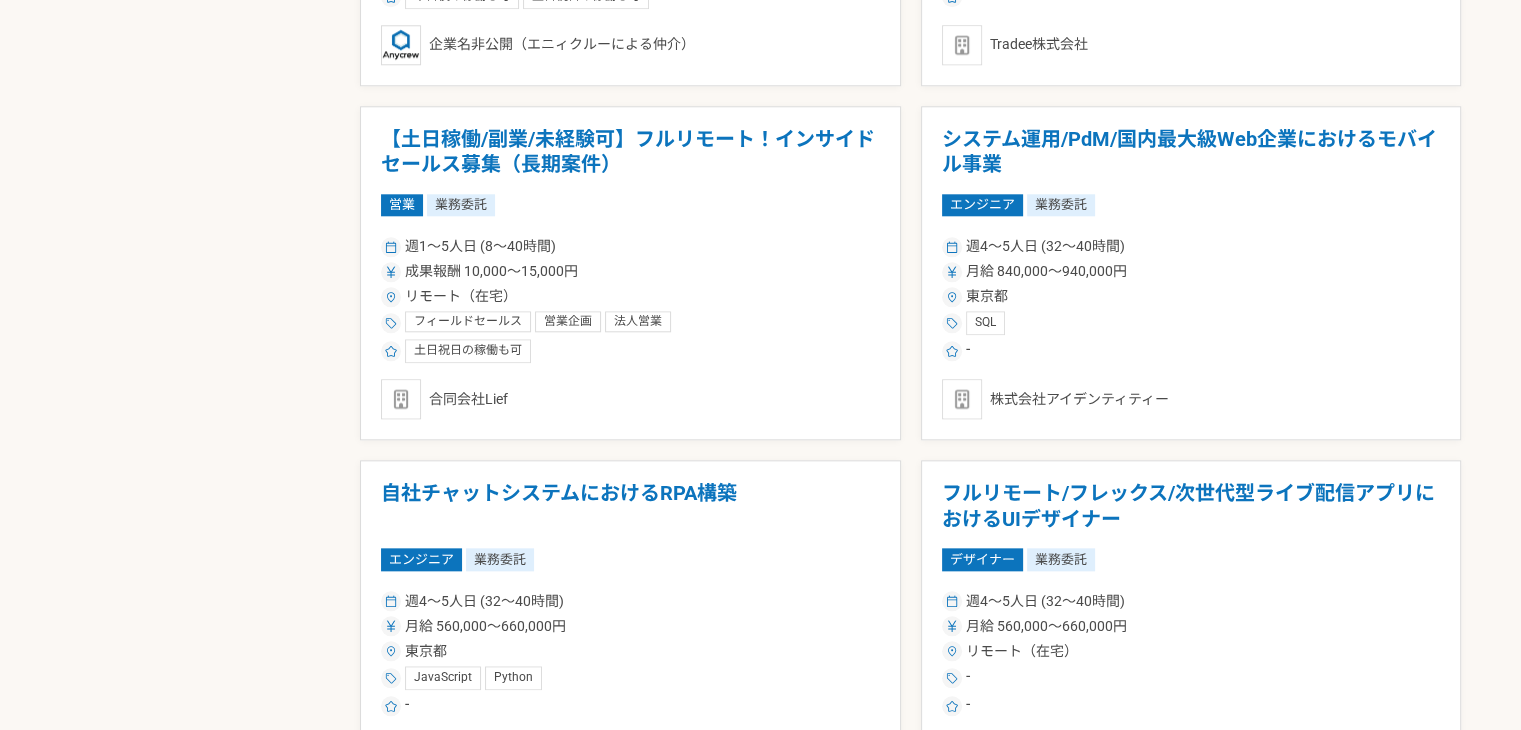 scroll, scrollTop: 2262, scrollLeft: 0, axis: vertical 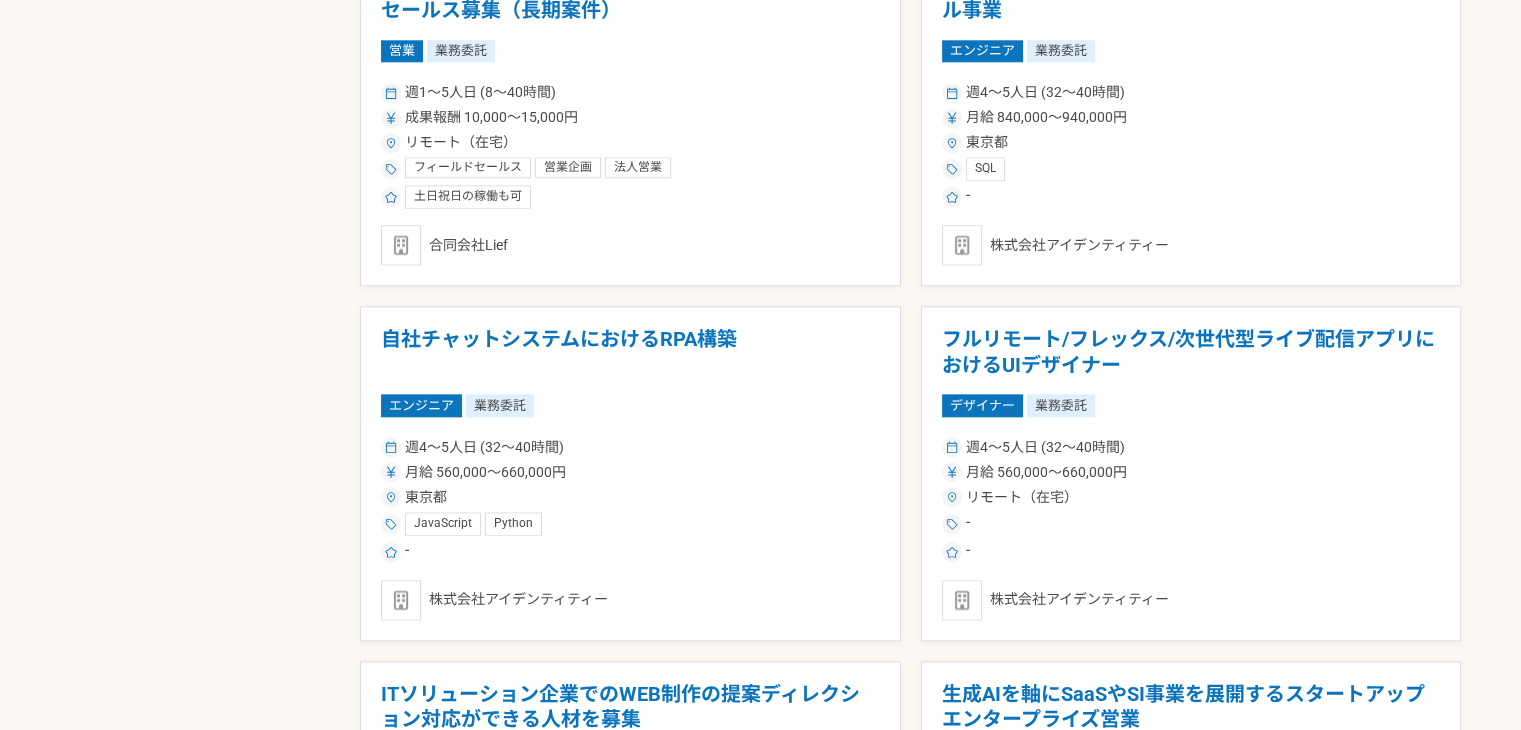 click on "自社チャットシステムにおけるRPA構築" at bounding box center (630, 352) 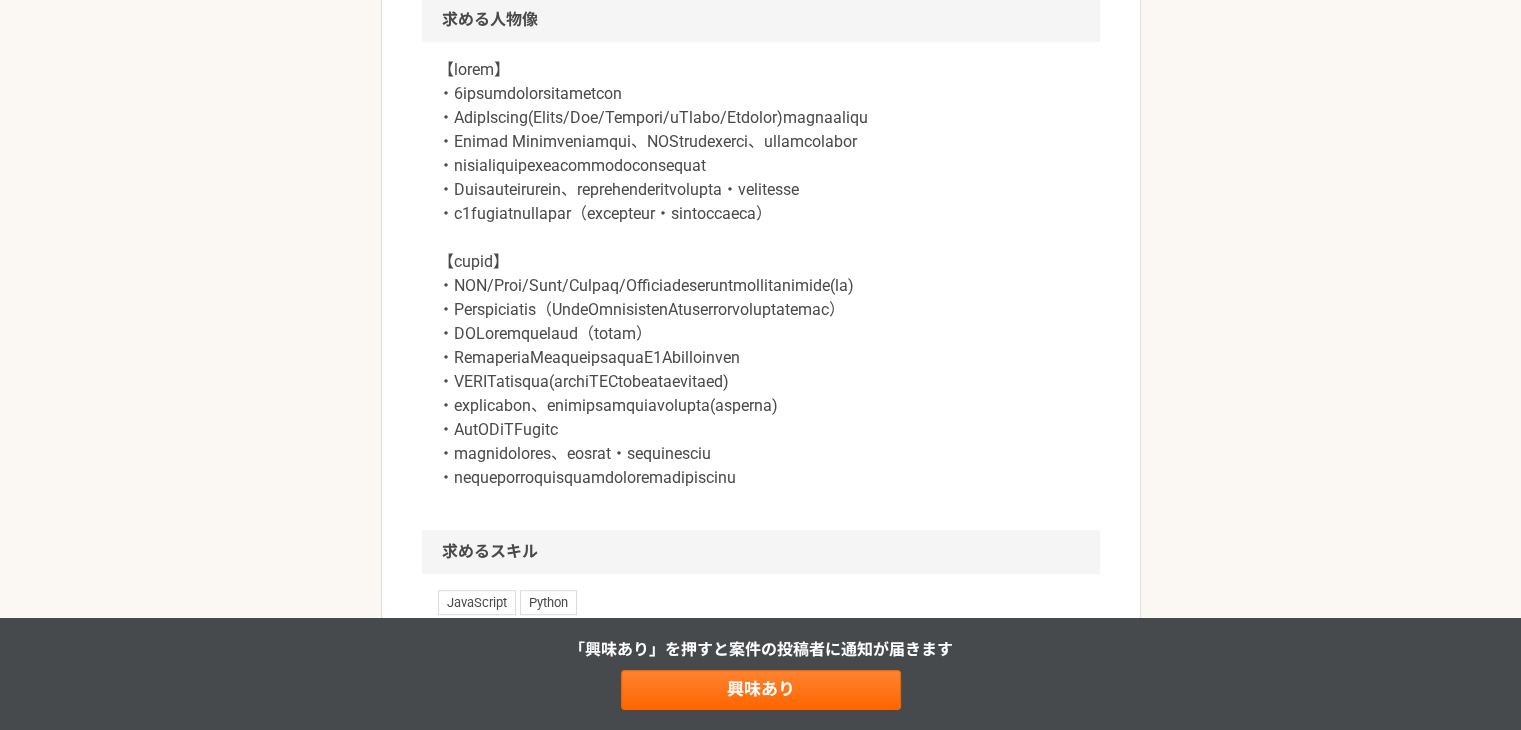 scroll, scrollTop: 992, scrollLeft: 0, axis: vertical 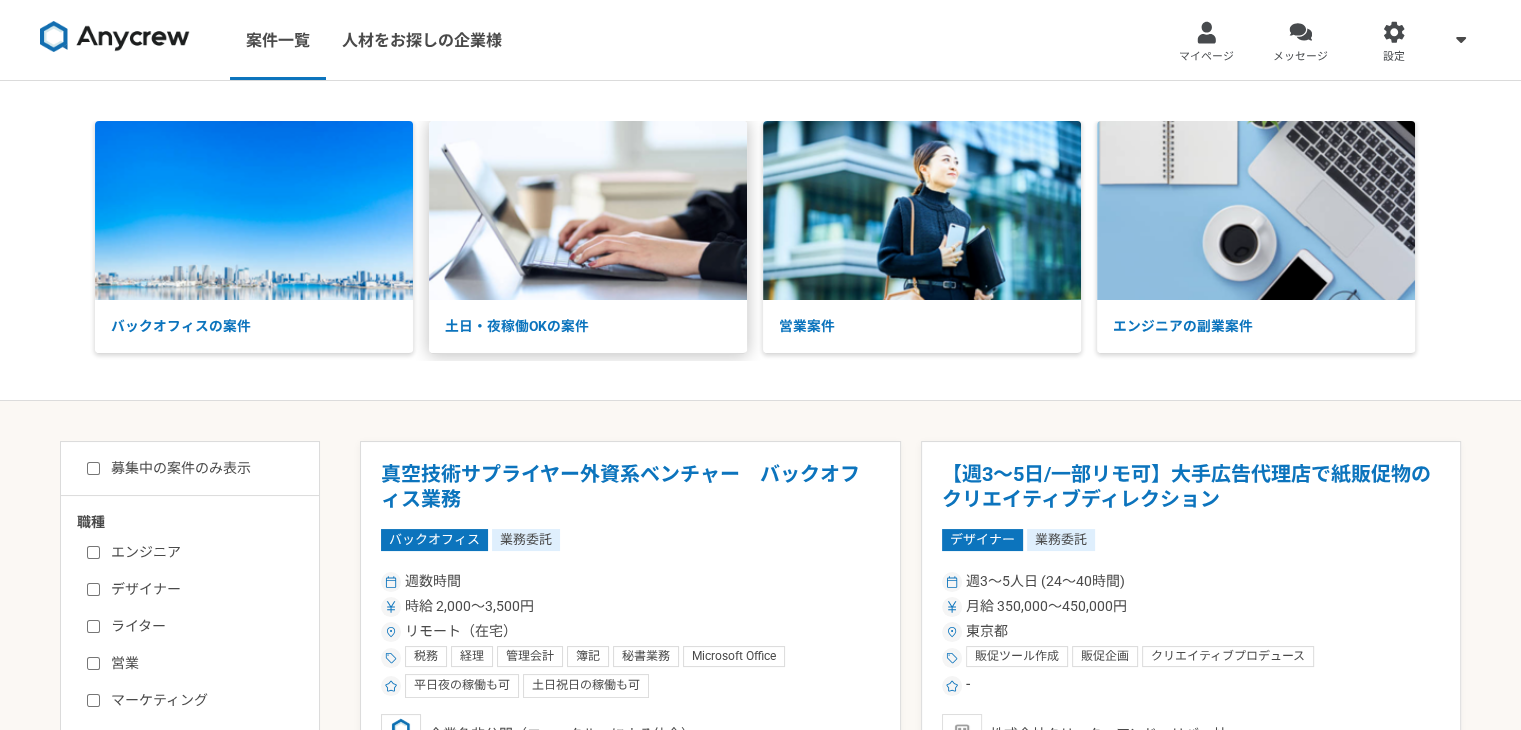 click at bounding box center [588, 210] 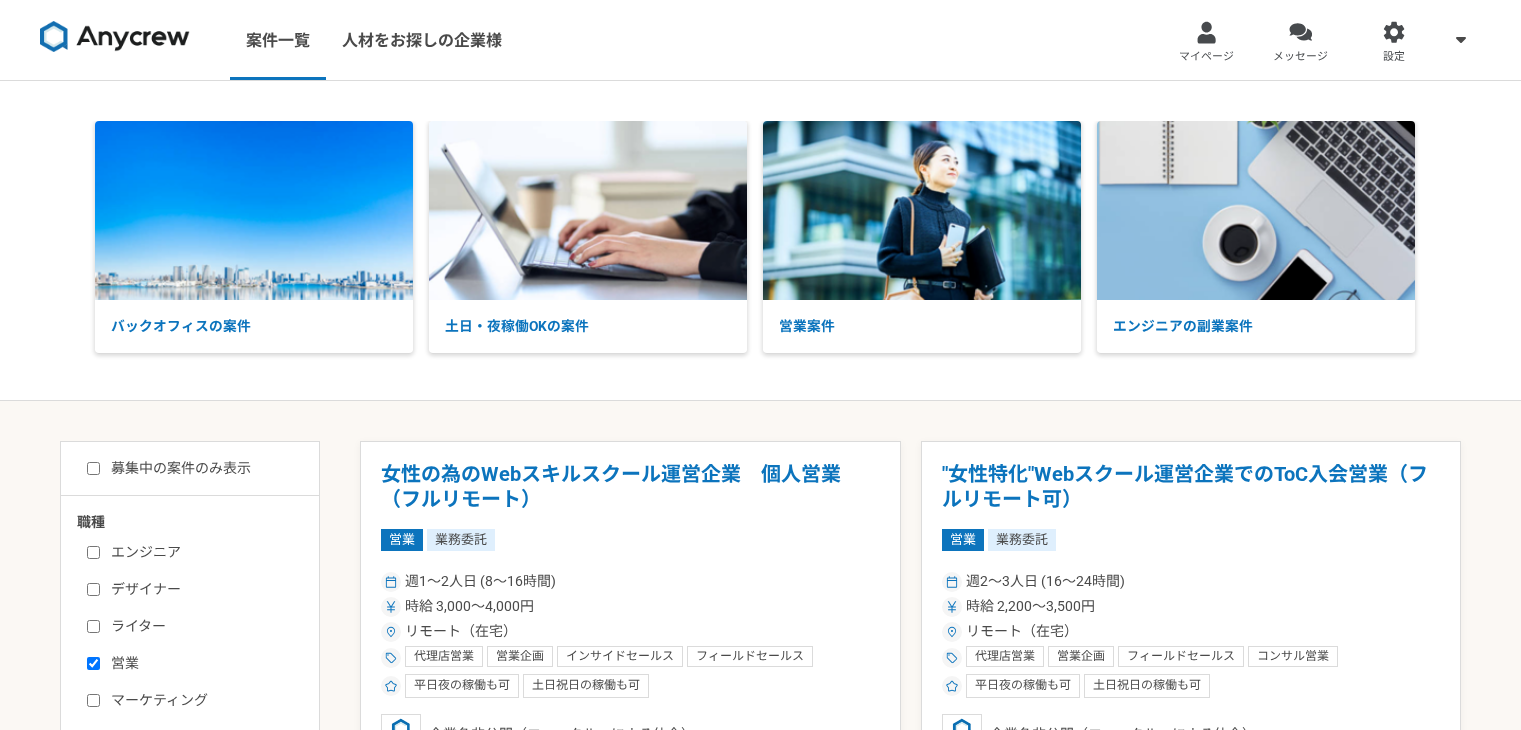 scroll, scrollTop: 0, scrollLeft: 0, axis: both 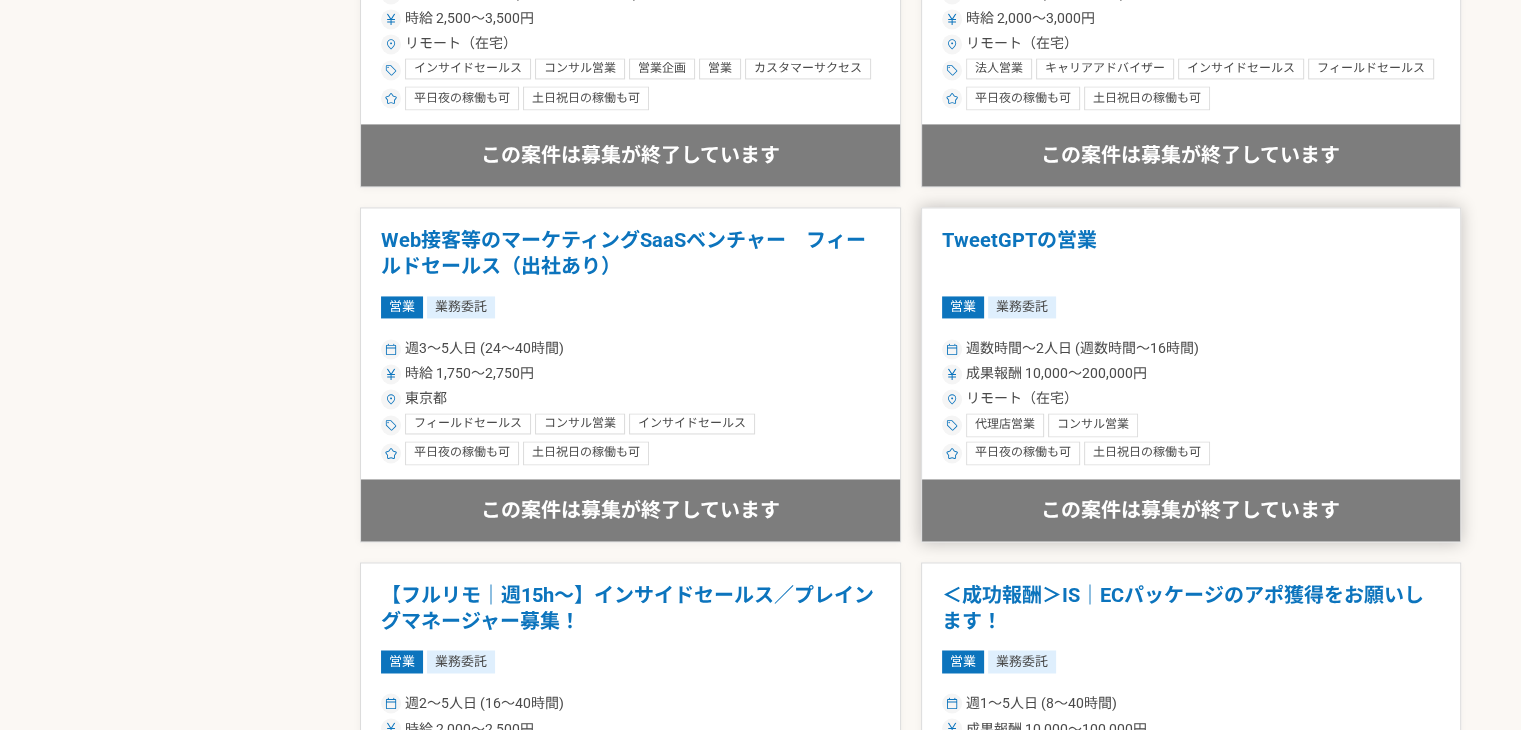 click on "TweetGPTの営業" at bounding box center (1191, 253) 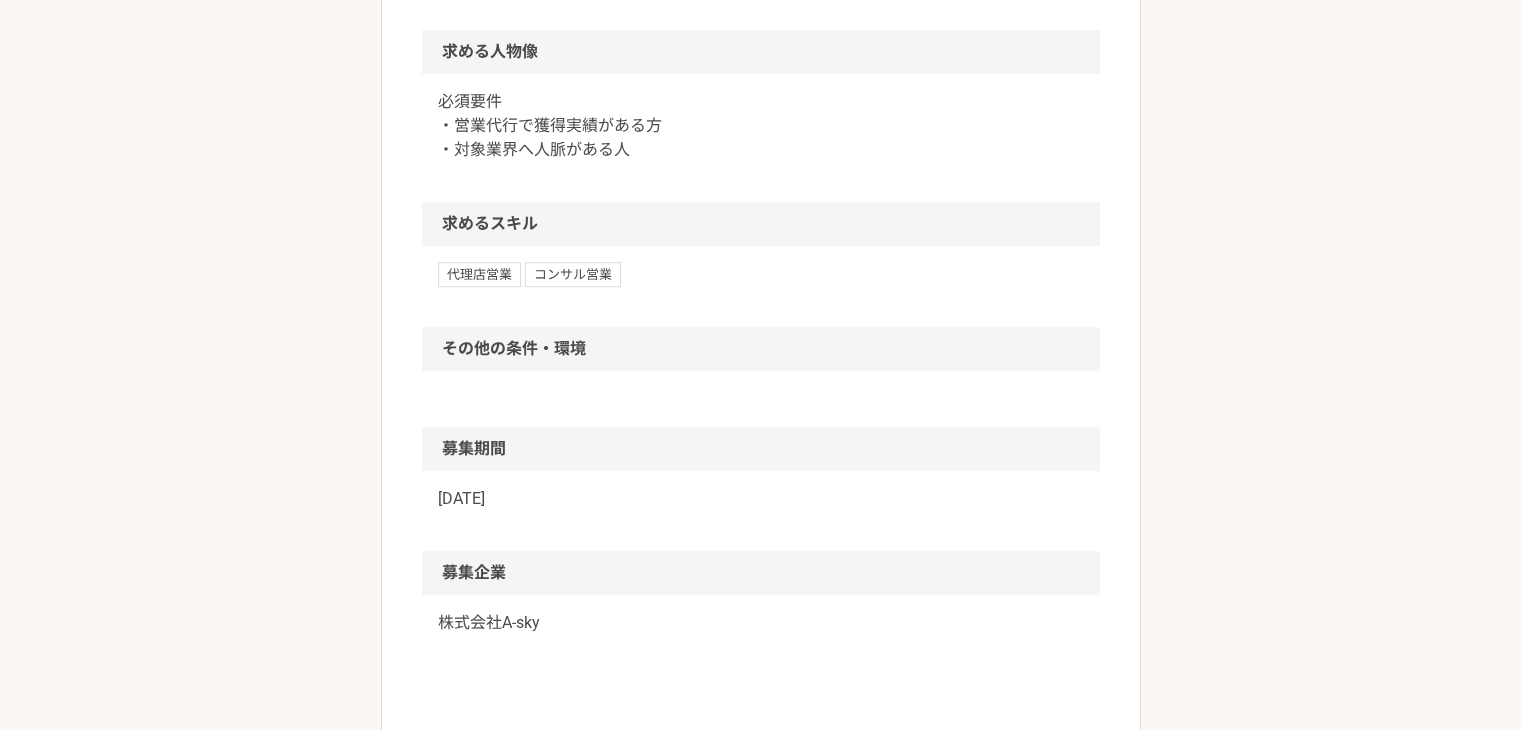 scroll, scrollTop: 1490, scrollLeft: 0, axis: vertical 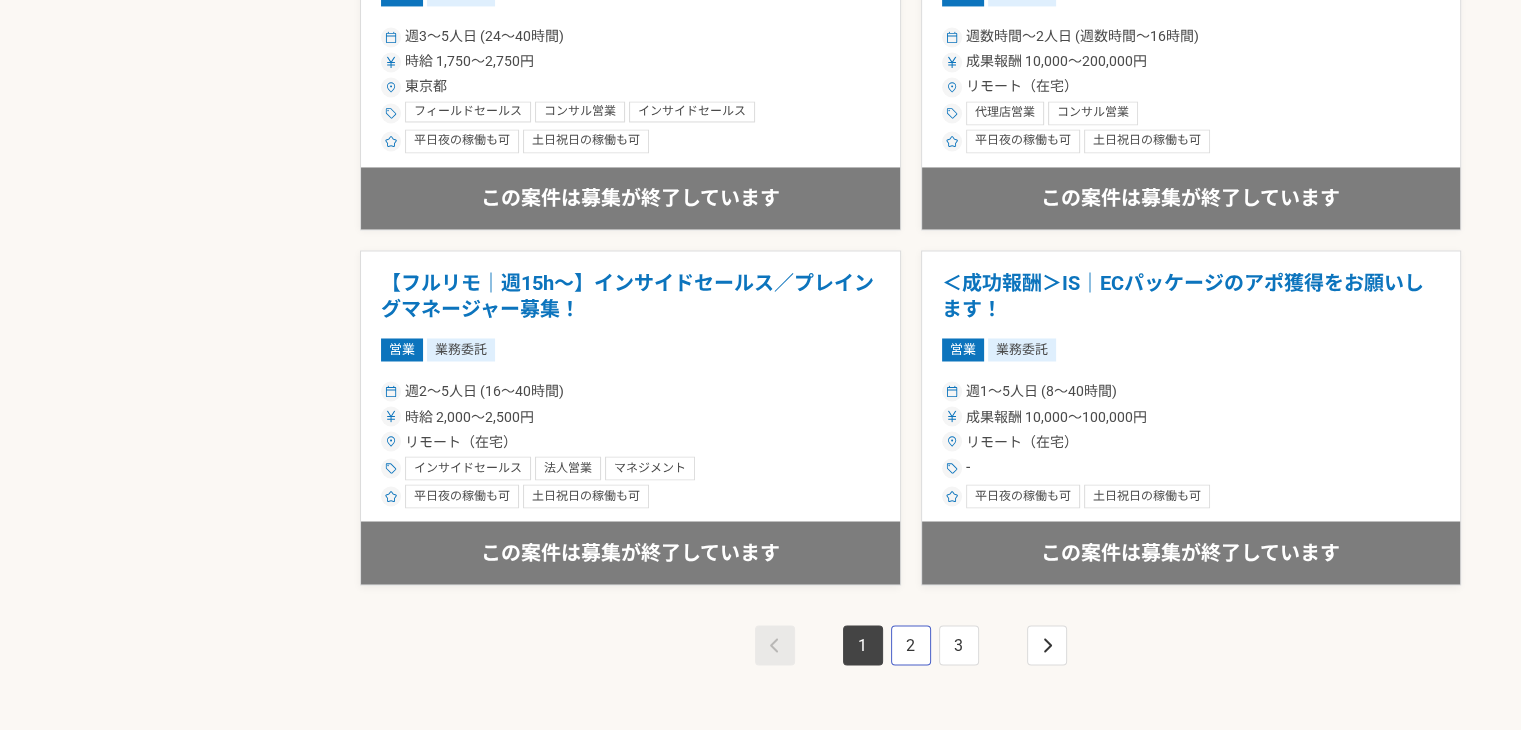 click on "2" at bounding box center [911, 645] 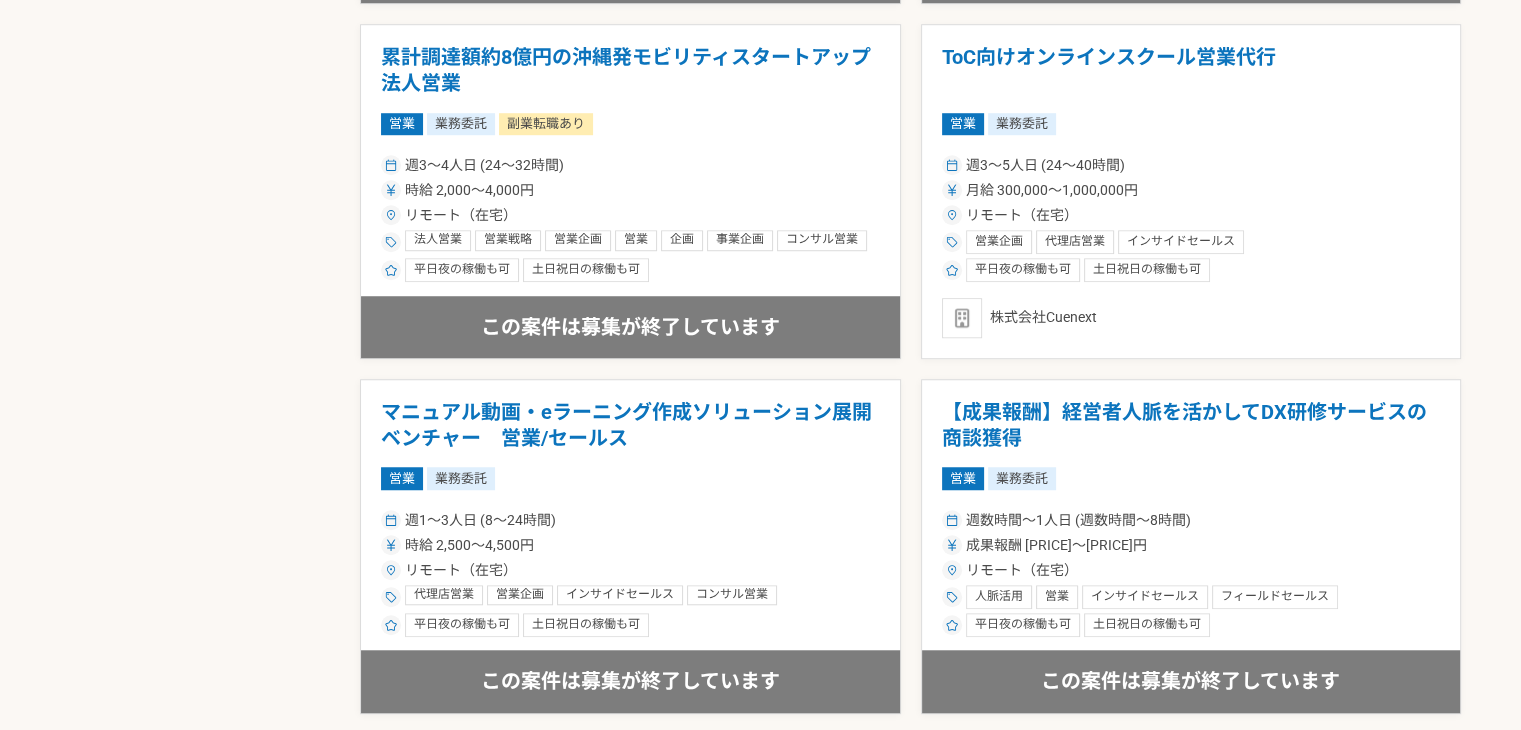 scroll, scrollTop: 1488, scrollLeft: 0, axis: vertical 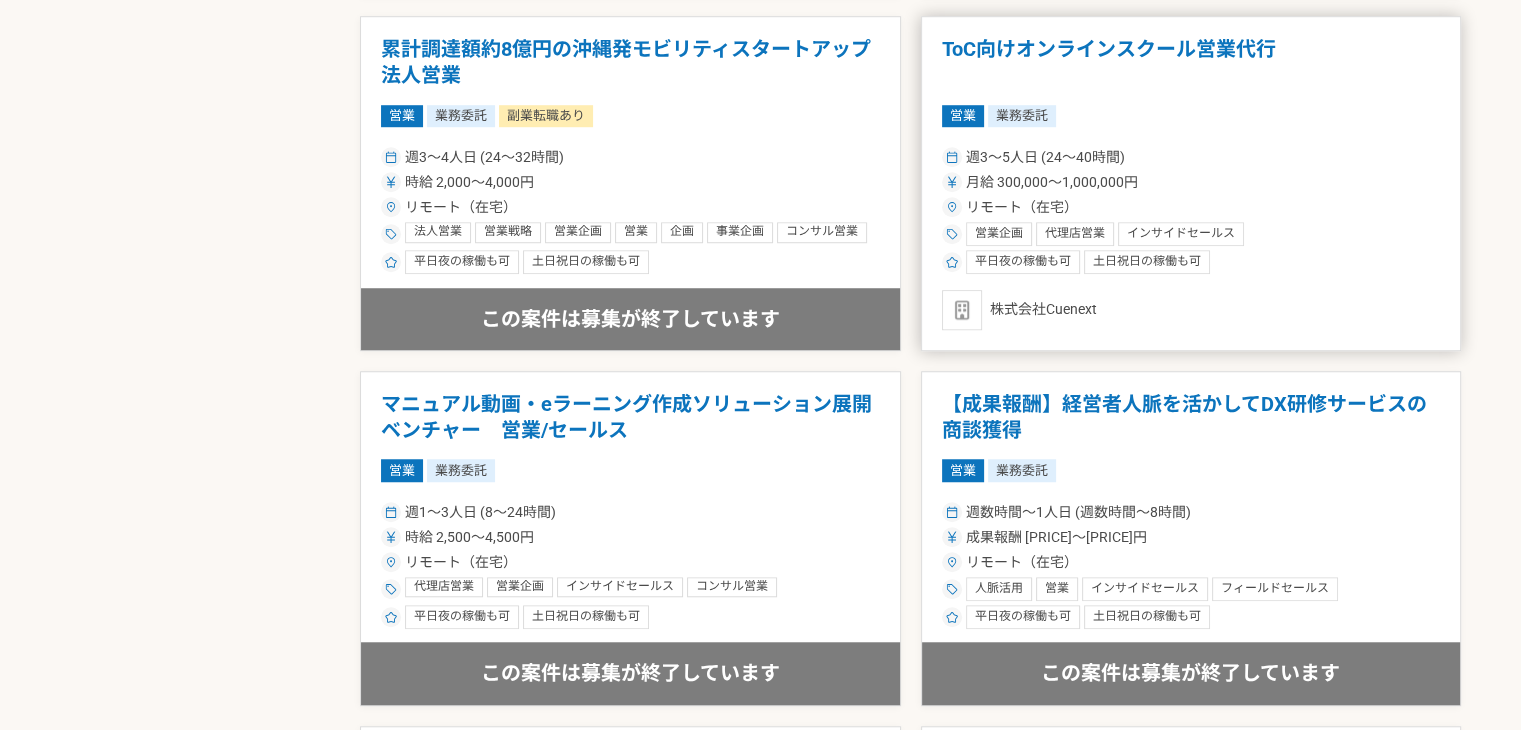 click on "ToC向けオンラインスクール営業代行" at bounding box center [1191, 62] 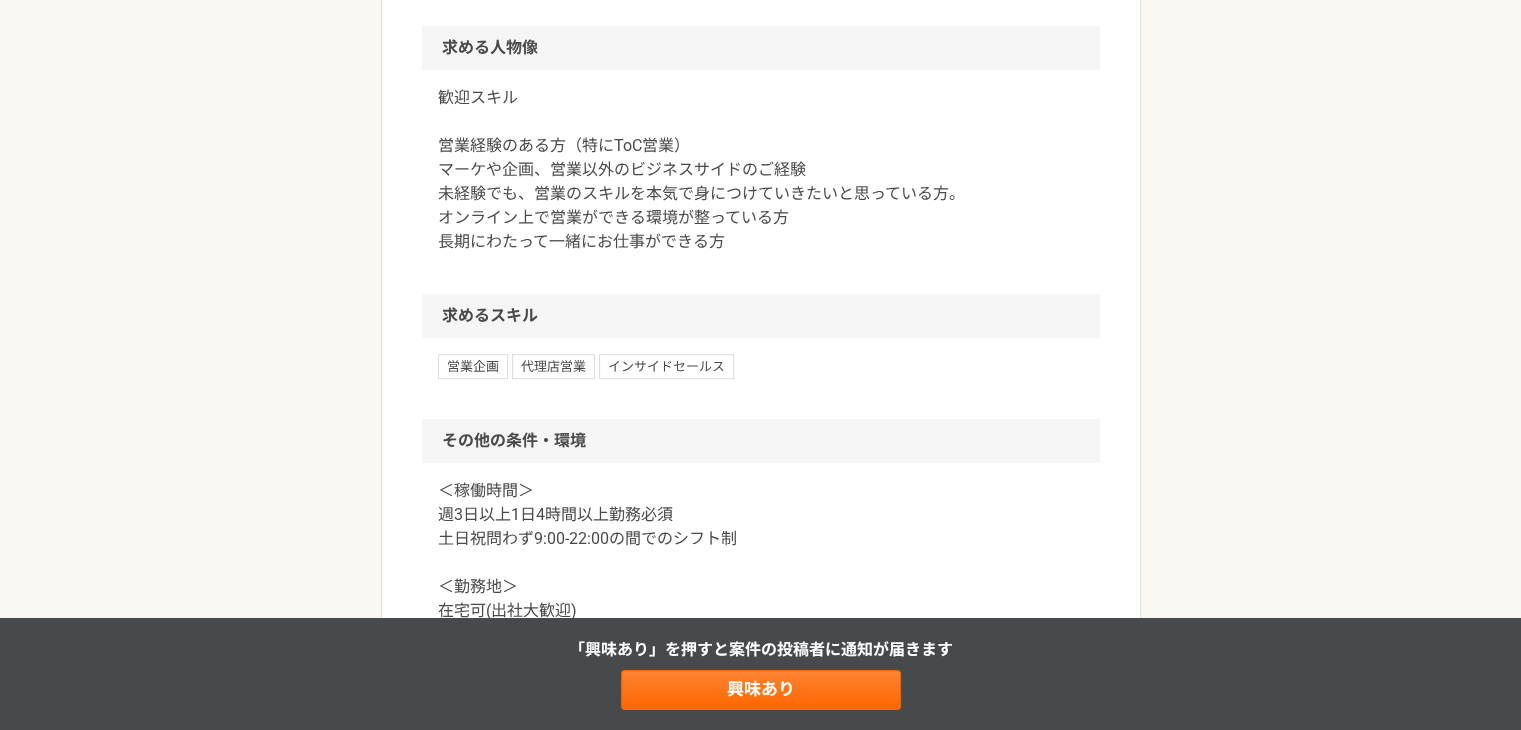 scroll, scrollTop: 1082, scrollLeft: 0, axis: vertical 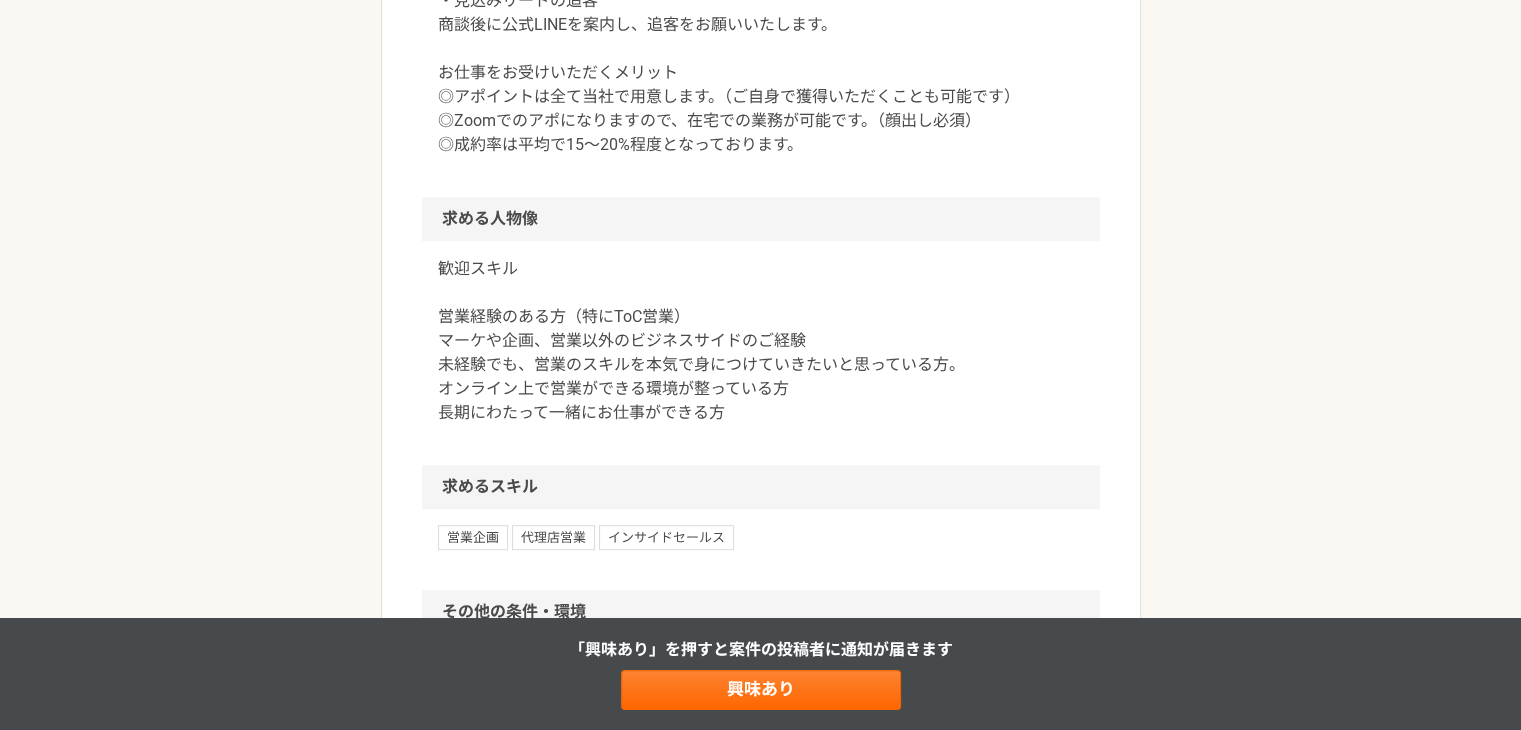 click on "主なご依頼させていただきたい内容は以下の通りです。
・オンラインアポイントの実施（一回あたり60分〜90分）
サービス理解、商談の参考にしていただくようにマニュアルやトークスクリプト、研修動画をご用意しております。
・見込みリードの追客
商談後に公式LINEを案内し、追客をお願いいたします。
お仕事をお受けいただくメリット
◎アポイントは全て当社で用意します。（ご自身で獲得いただくことも可能です）
◎Zoomでのアポになりますので、在宅での業務が可能です。（顔出し必須）
◎成約率は平均で15～20%程度となっております。" at bounding box center (761, 37) 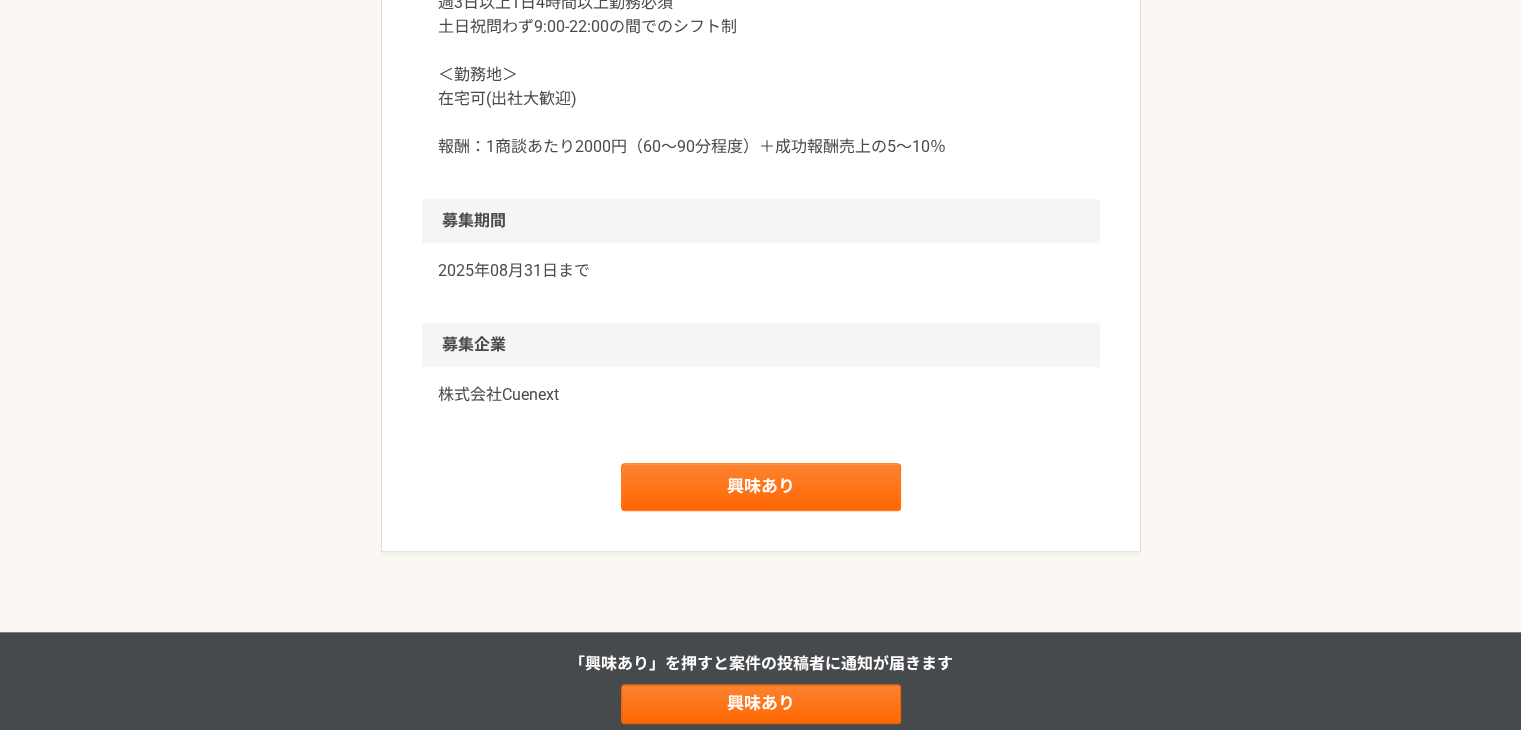 scroll, scrollTop: 1608, scrollLeft: 0, axis: vertical 